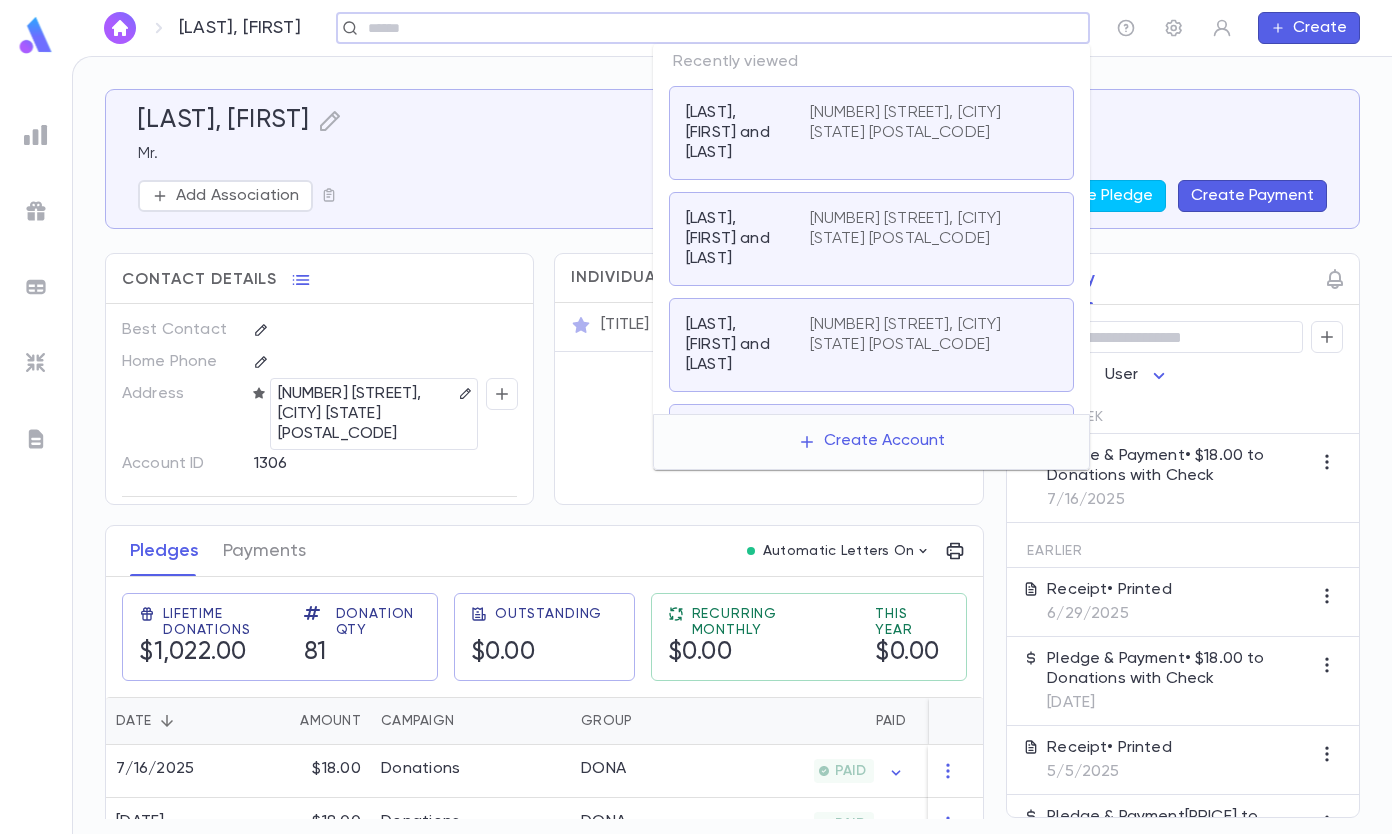 scroll, scrollTop: 0, scrollLeft: 0, axis: both 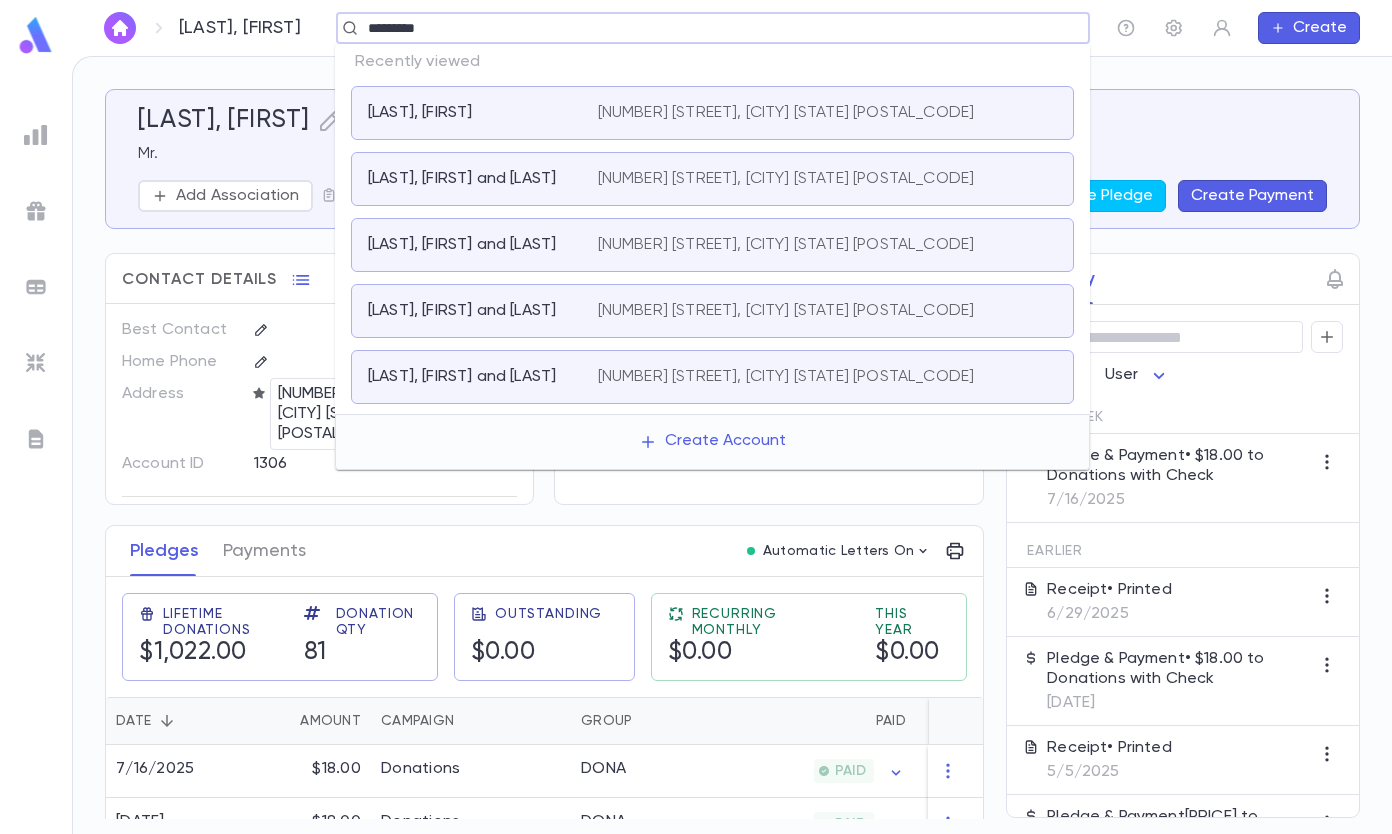 type on "*********" 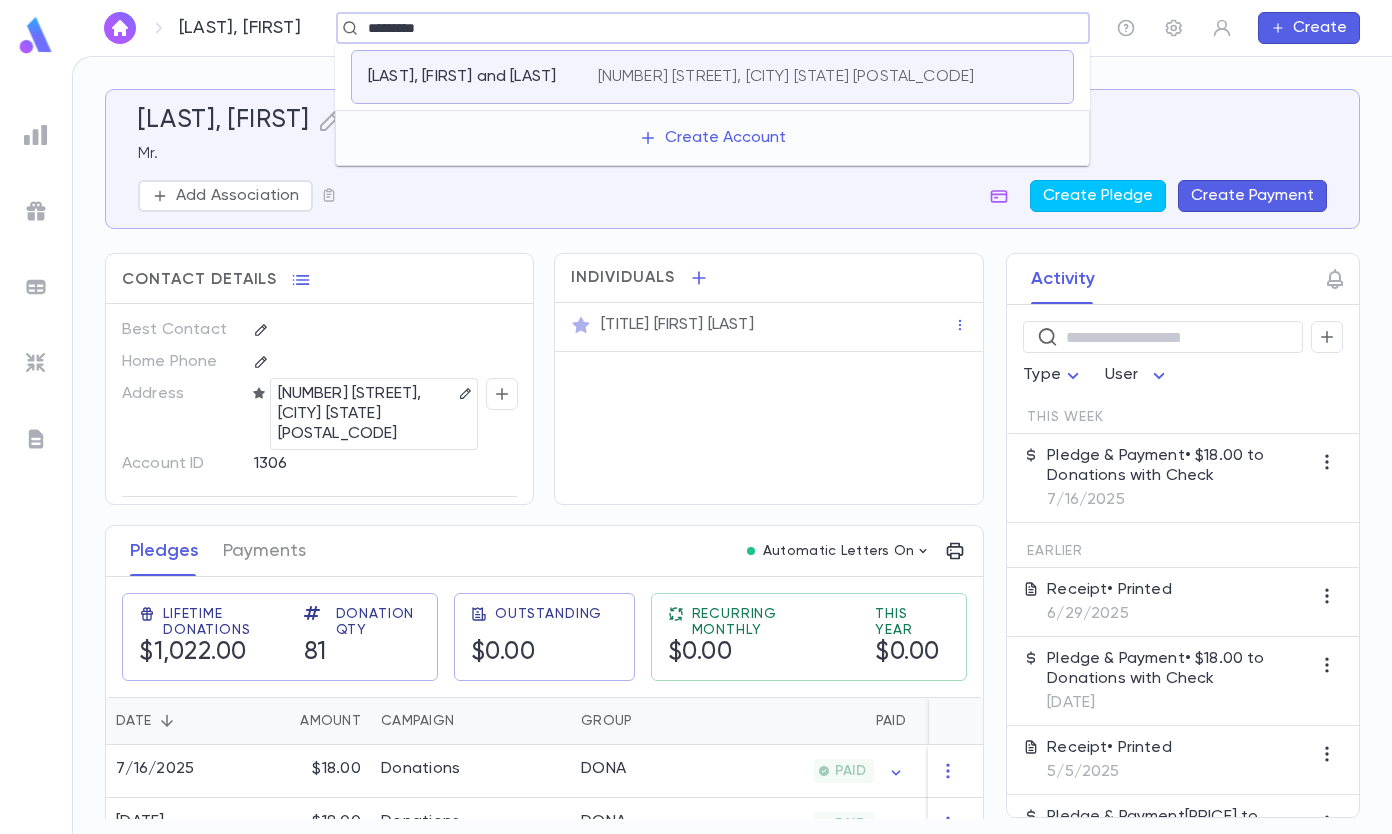 click on "[LAST], [FIRST] and [LAST] [NUMBER] [STREET], [CITY] [STATE] [POSTAL_CODE]" at bounding box center (712, 77) 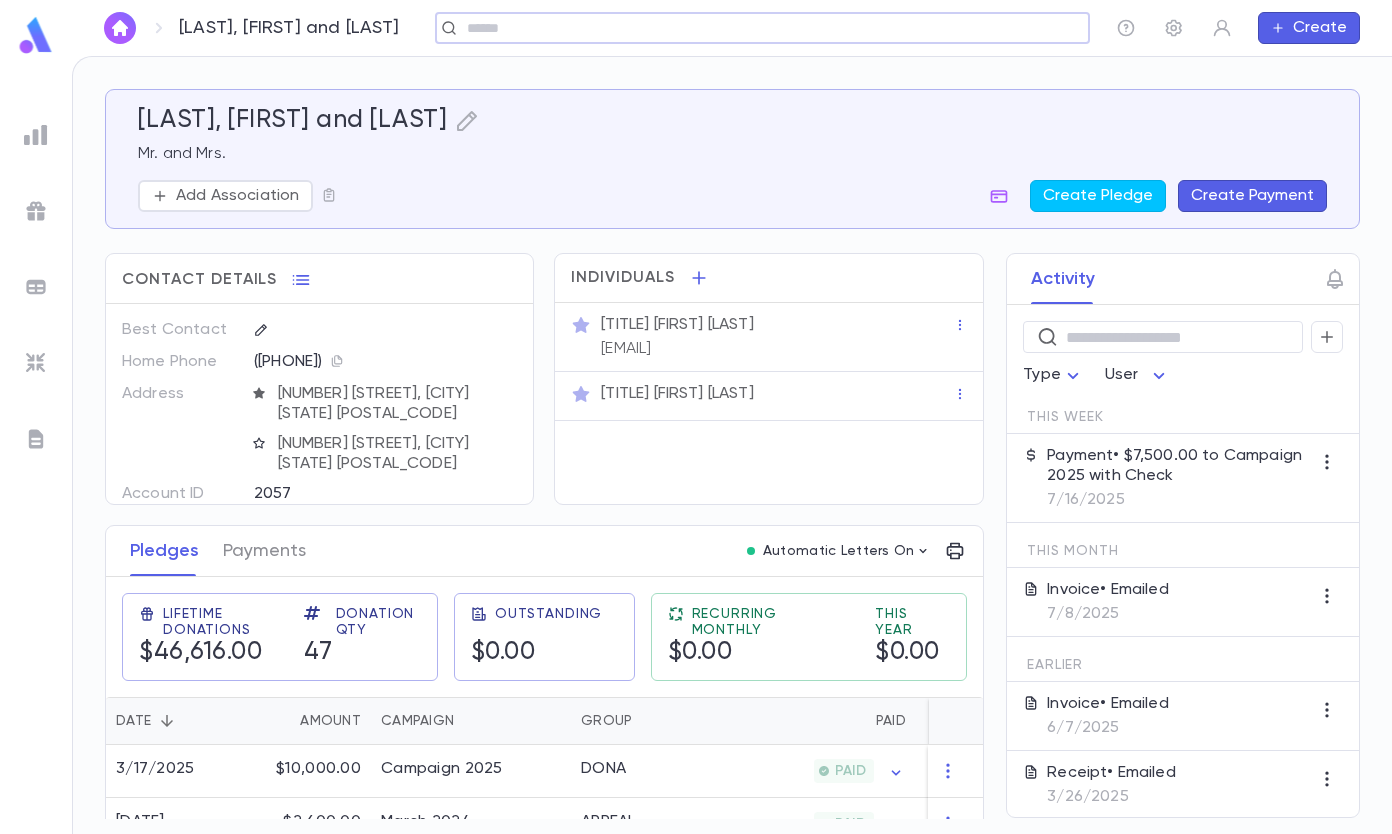 click on "Payments" at bounding box center (264, 551) 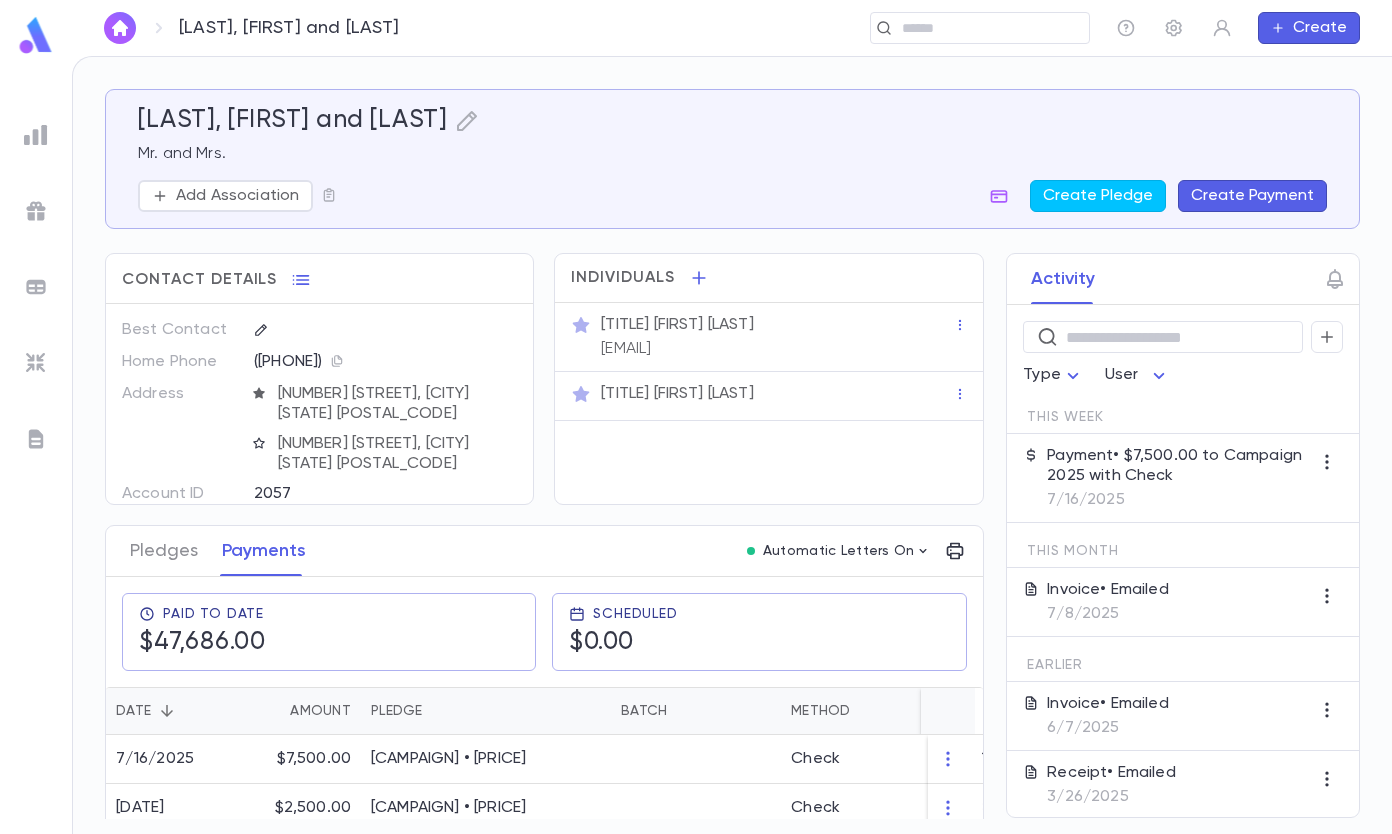 click on "Payment  • $7,500.00 to Campaign 2025 with Check" at bounding box center (1179, 466) 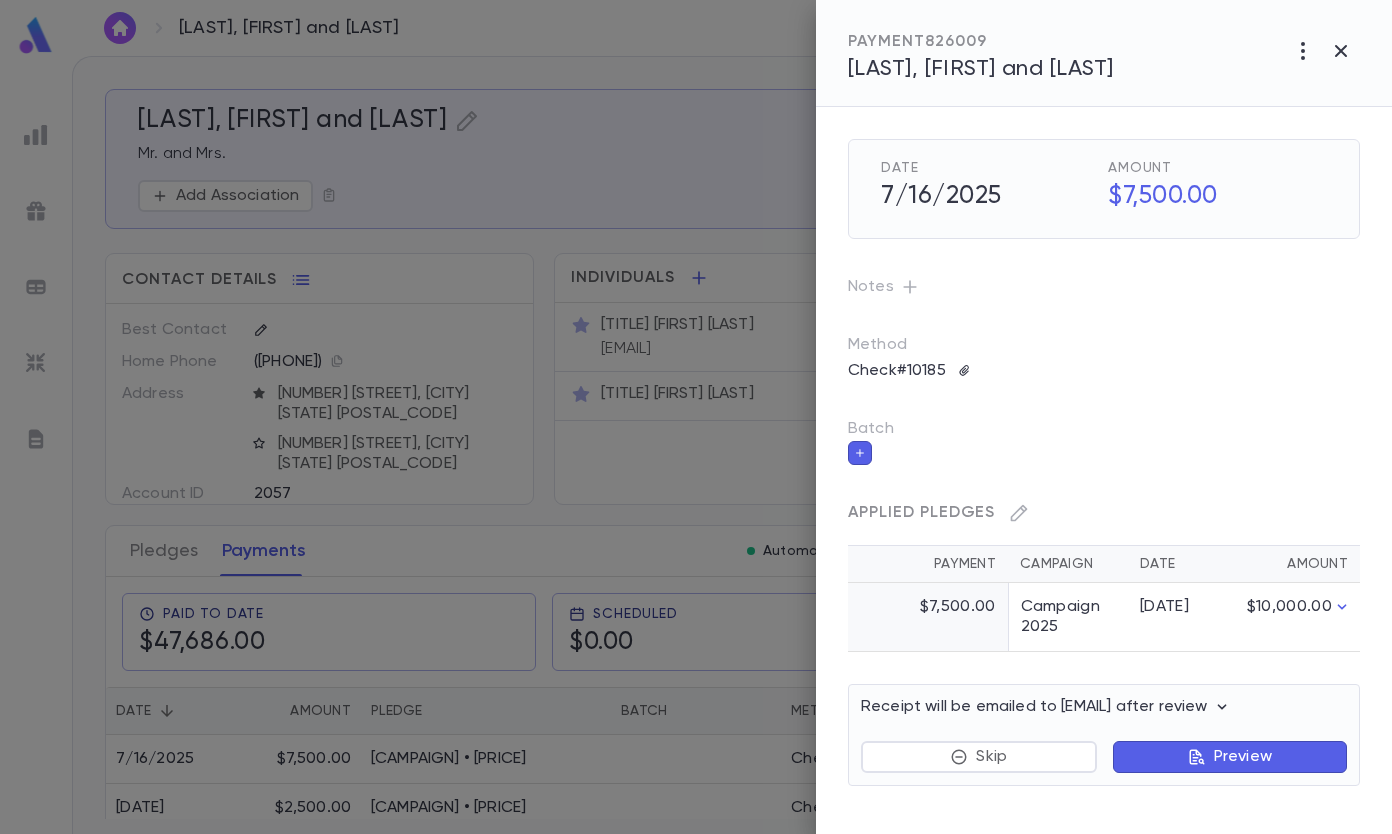click 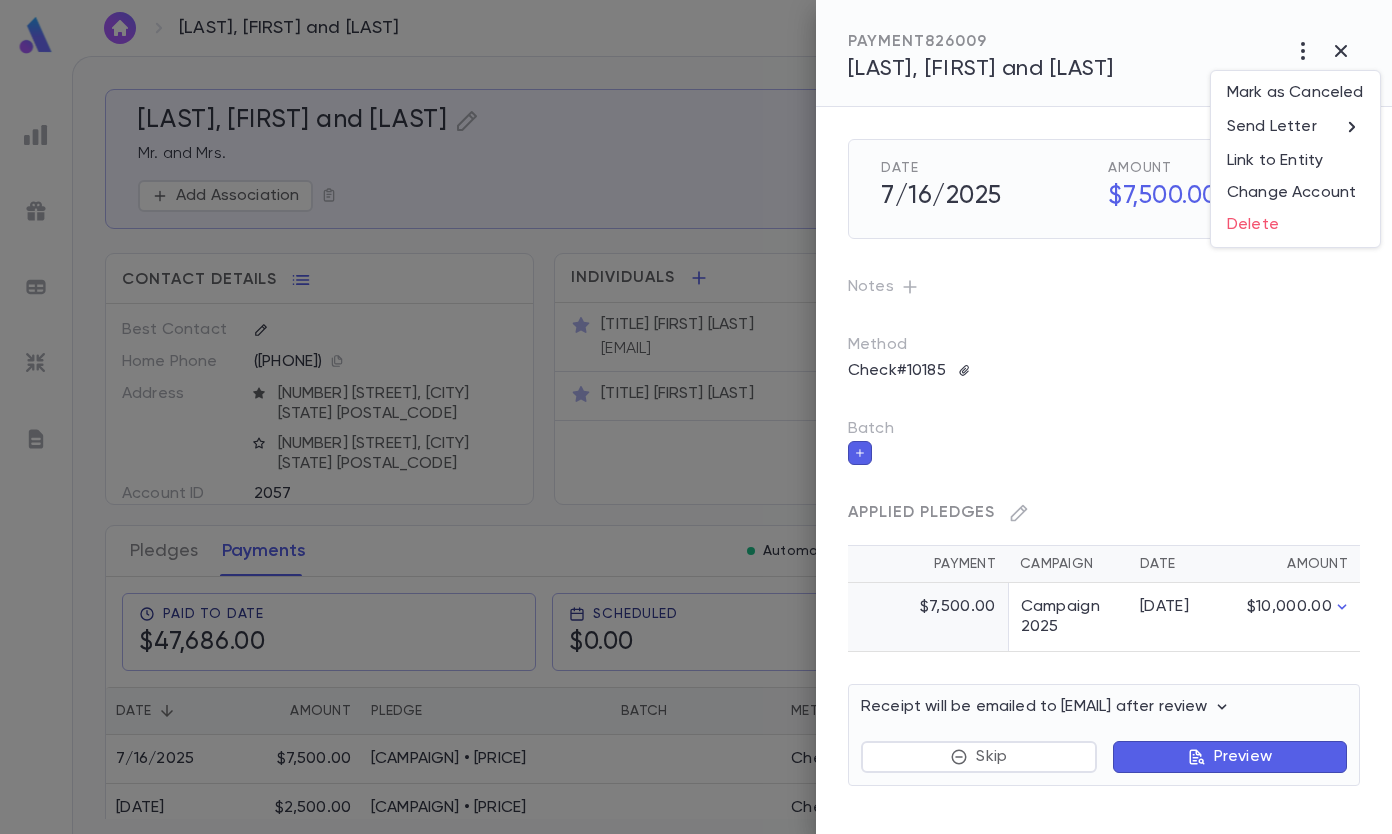 click on "Send    Letter" at bounding box center (1295, 127) 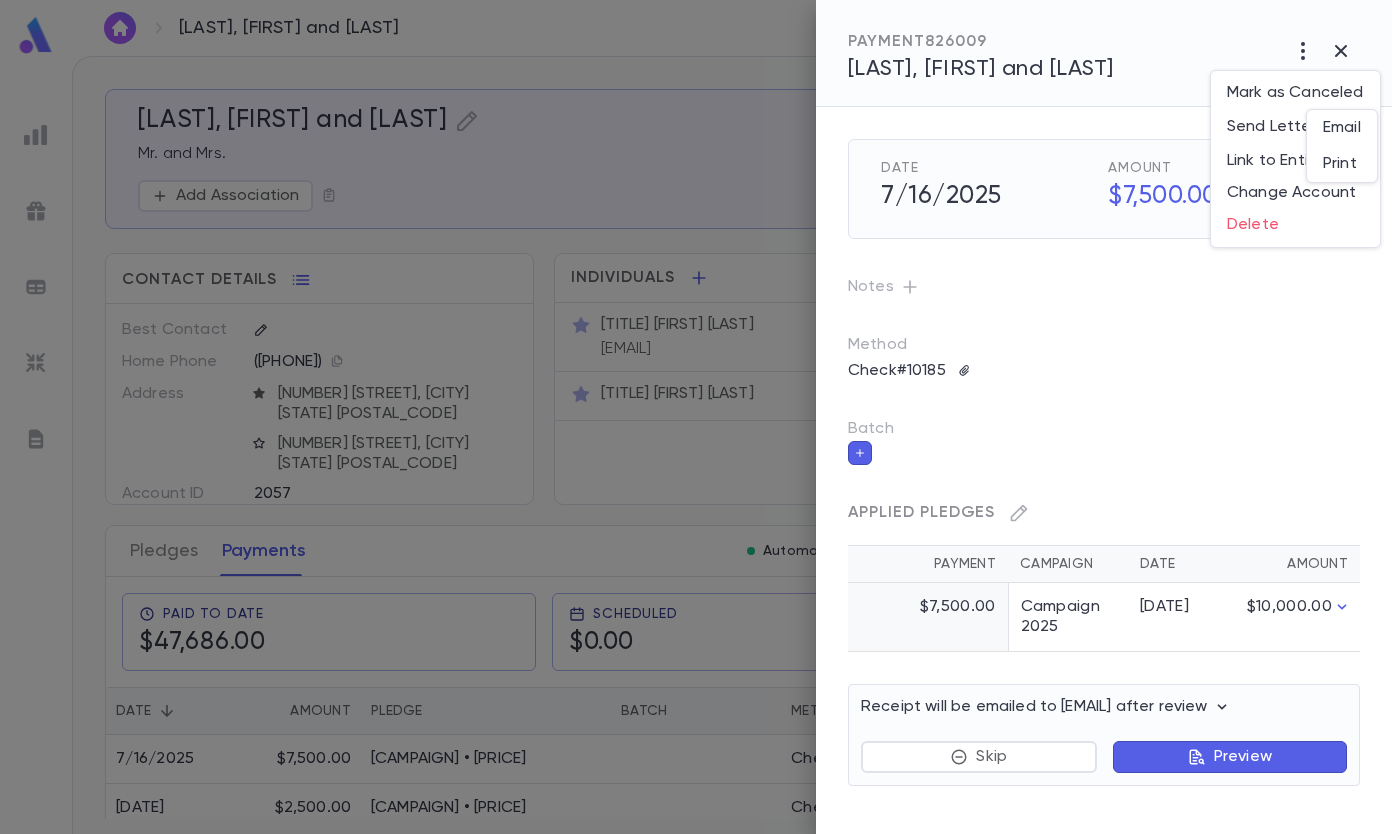 click on "Print" at bounding box center (1342, 164) 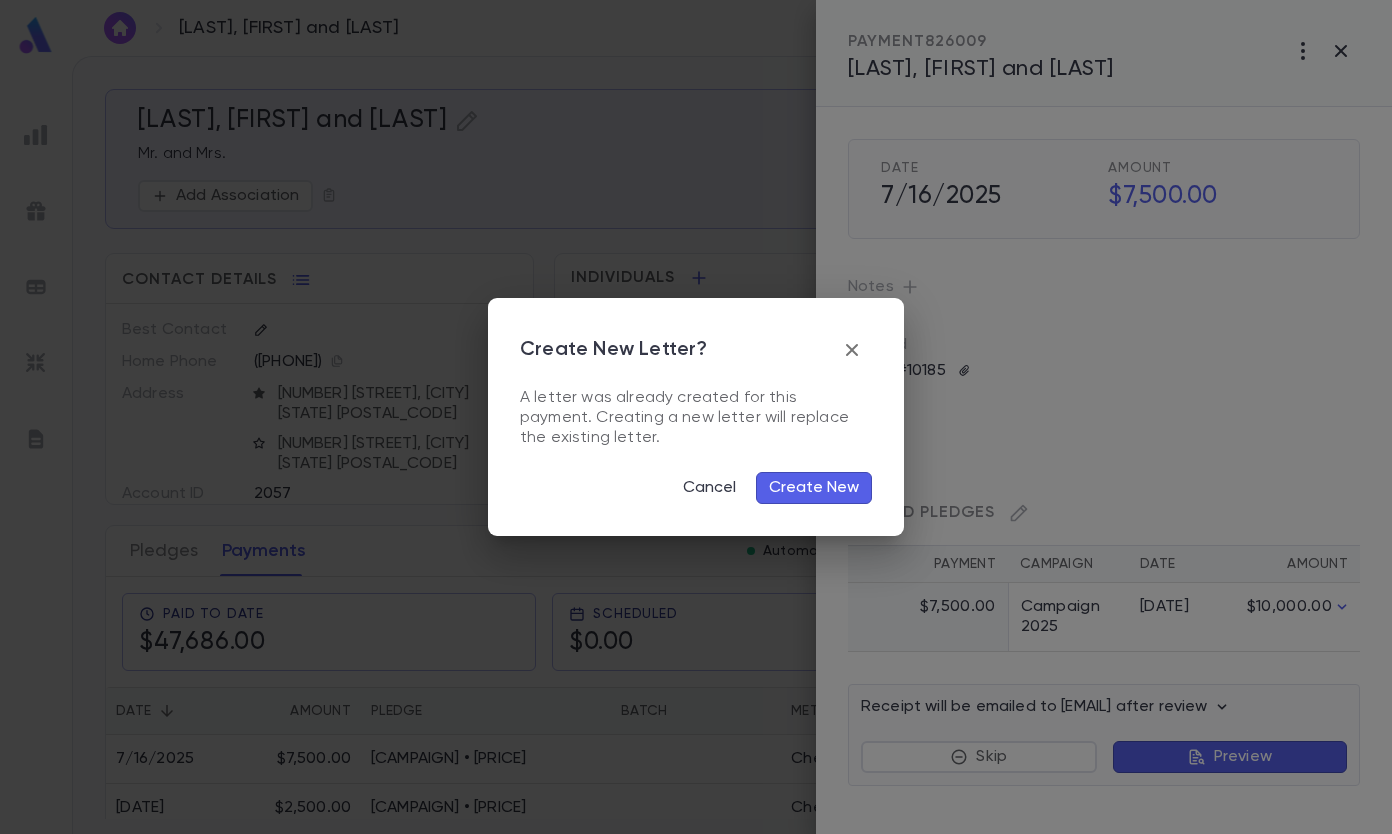 click on "Create New" at bounding box center (814, 488) 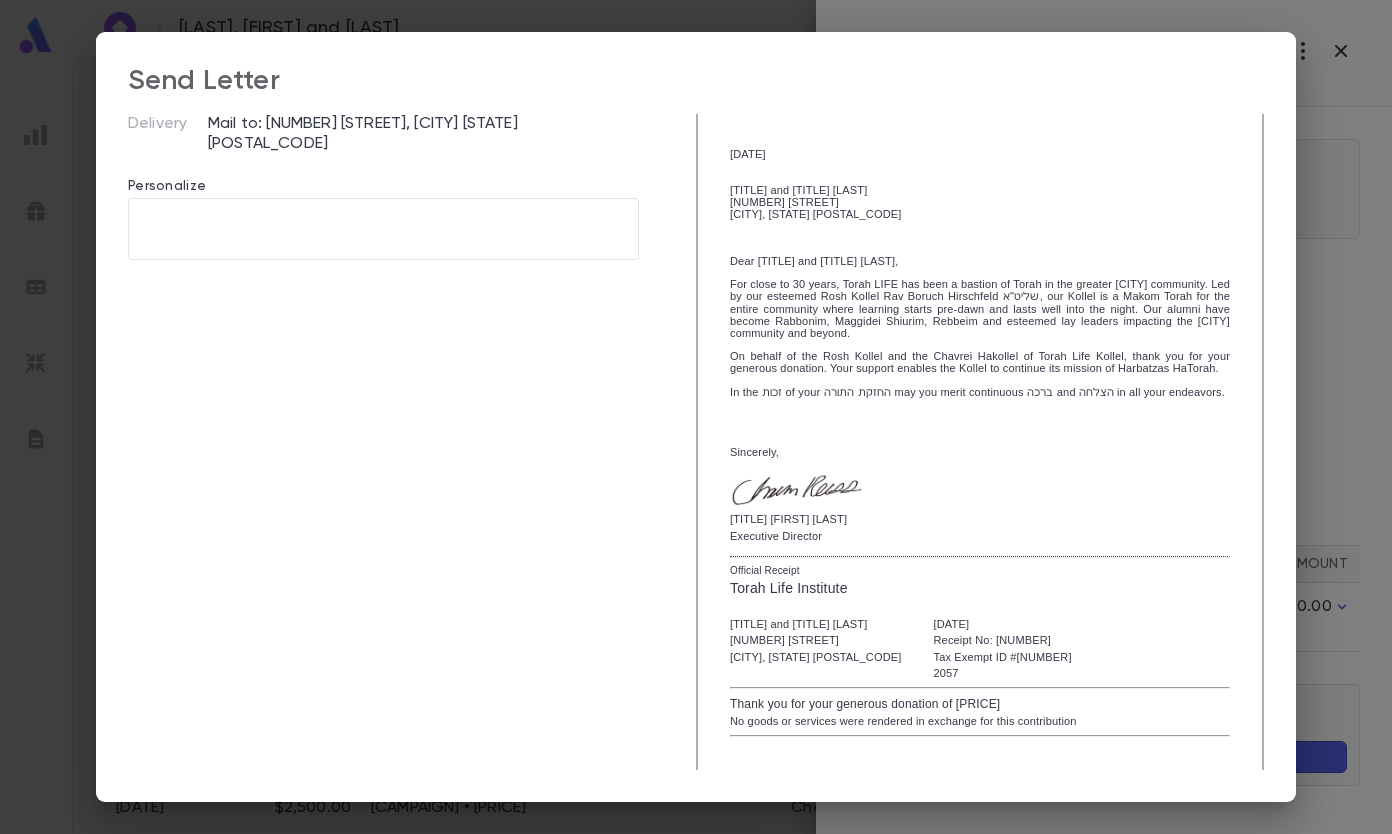 scroll, scrollTop: 265, scrollLeft: 0, axis: vertical 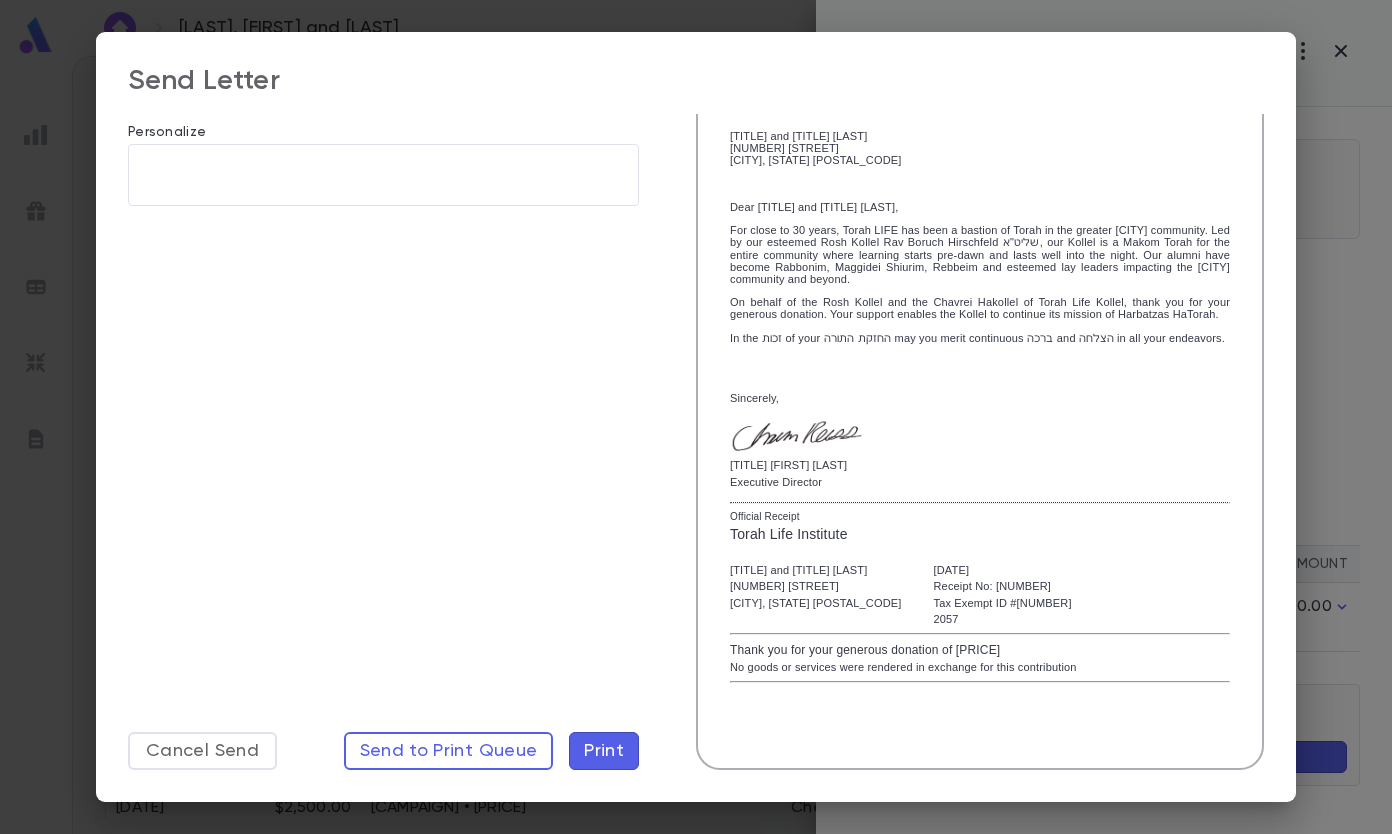 click on "Print" at bounding box center [604, 751] 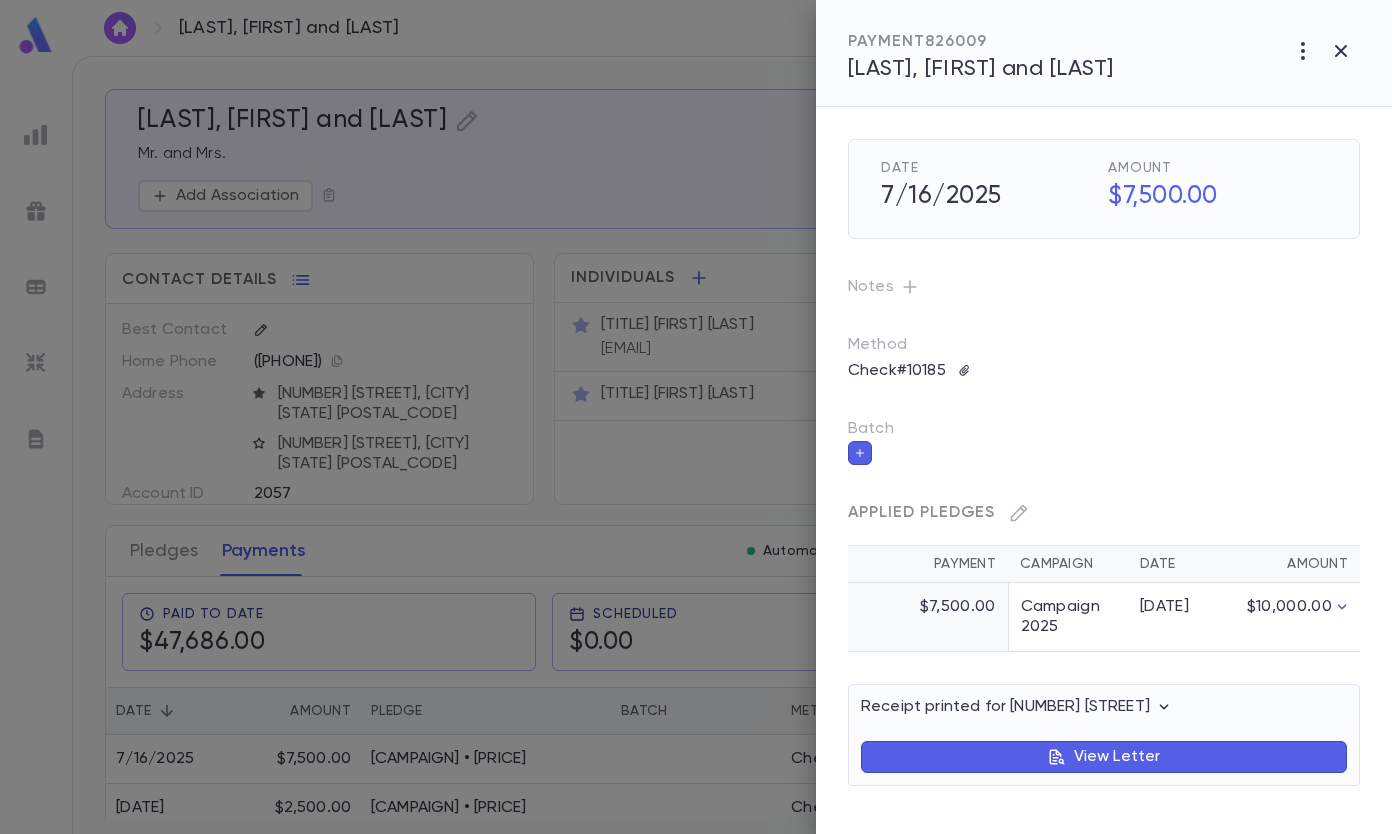 click 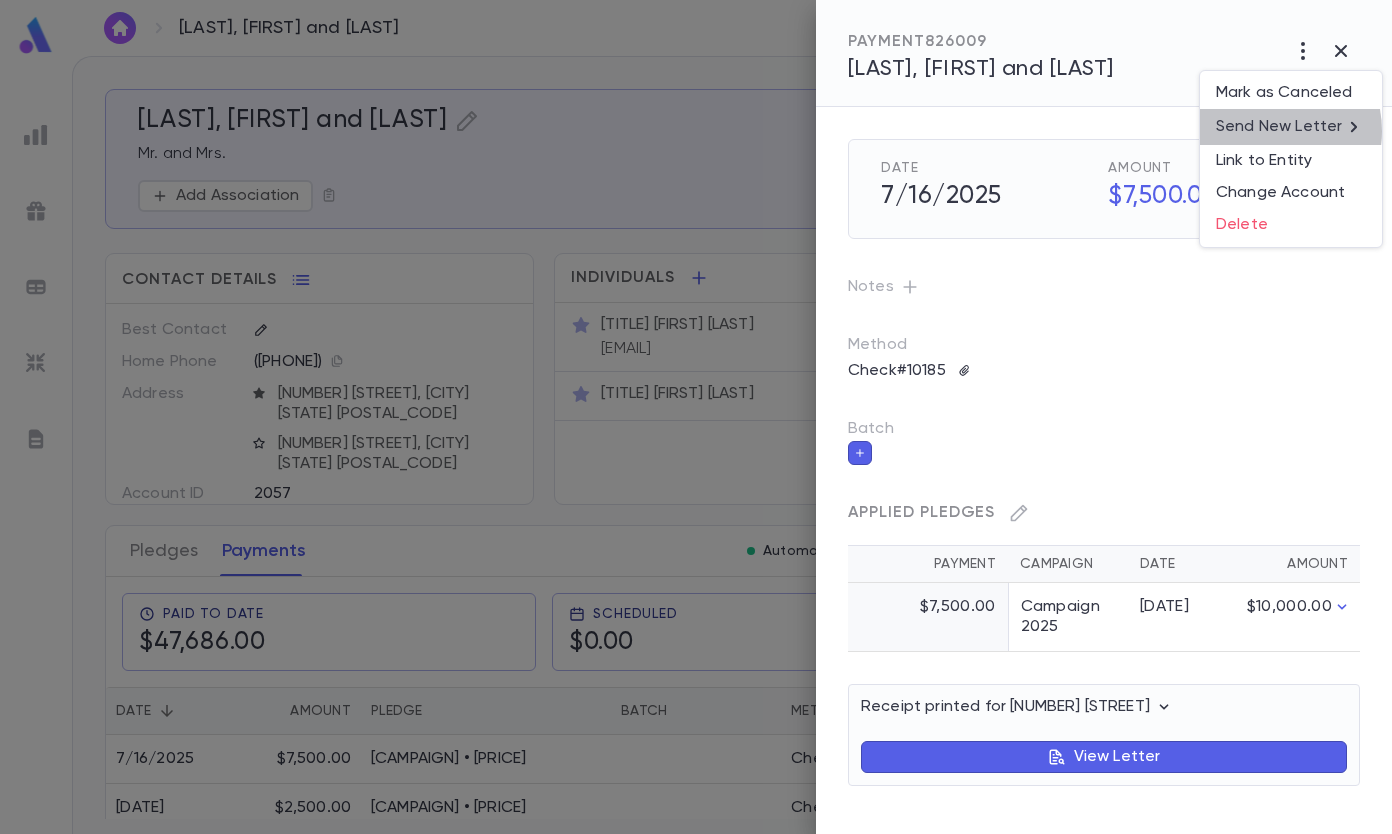 click on "Send   New Letter" at bounding box center (1279, 127) 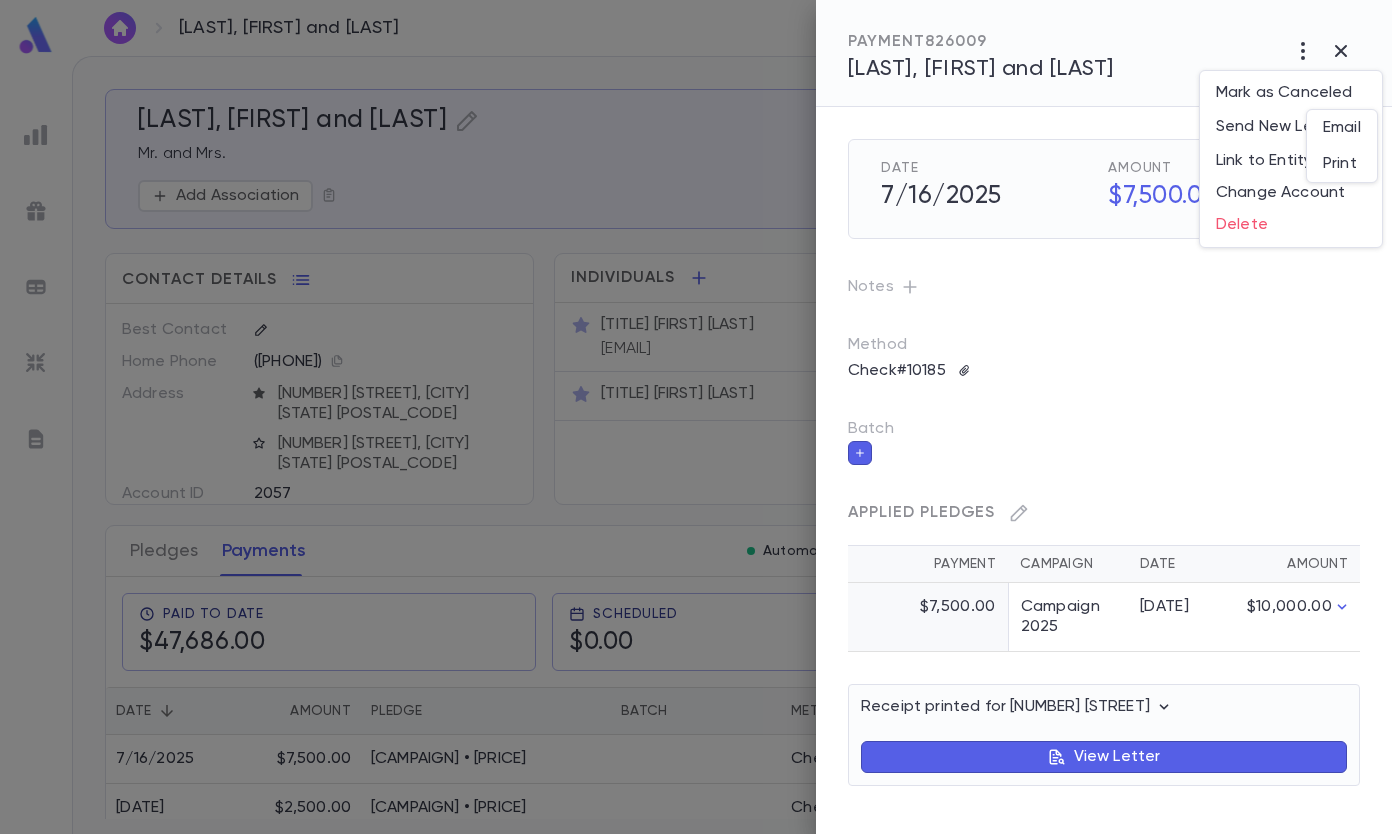 click on "Email" at bounding box center [1342, 128] 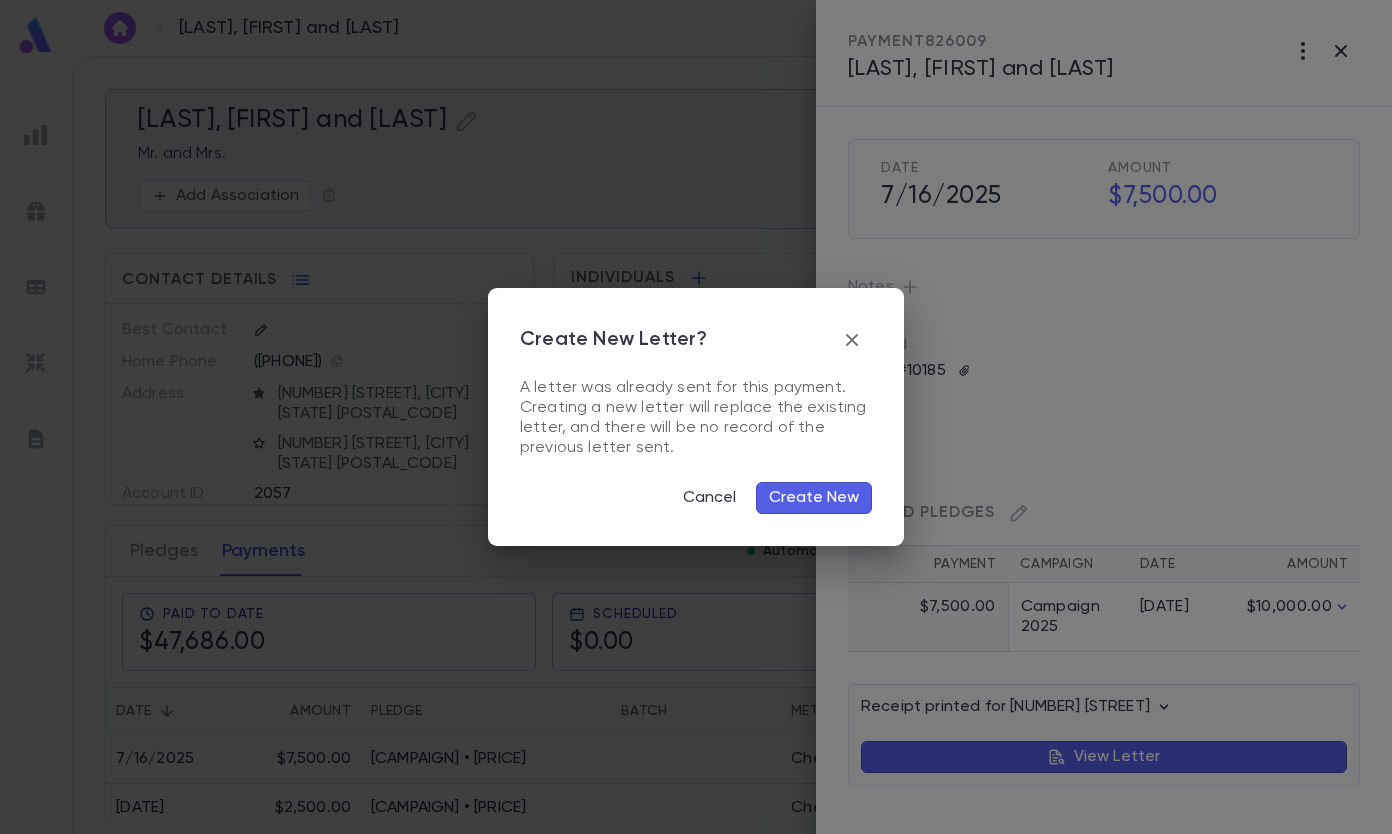 click on "Create New" at bounding box center (814, 498) 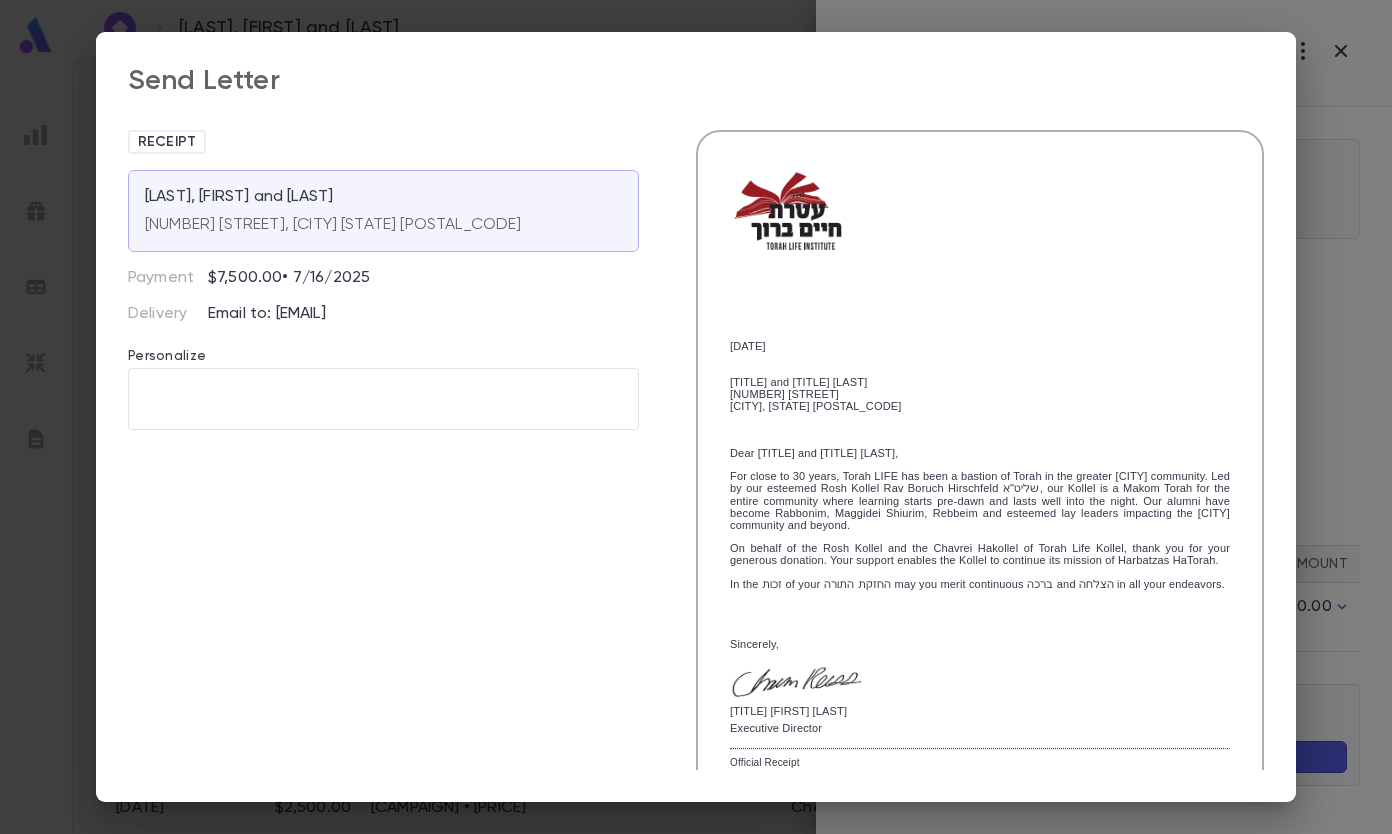 scroll, scrollTop: 273, scrollLeft: 0, axis: vertical 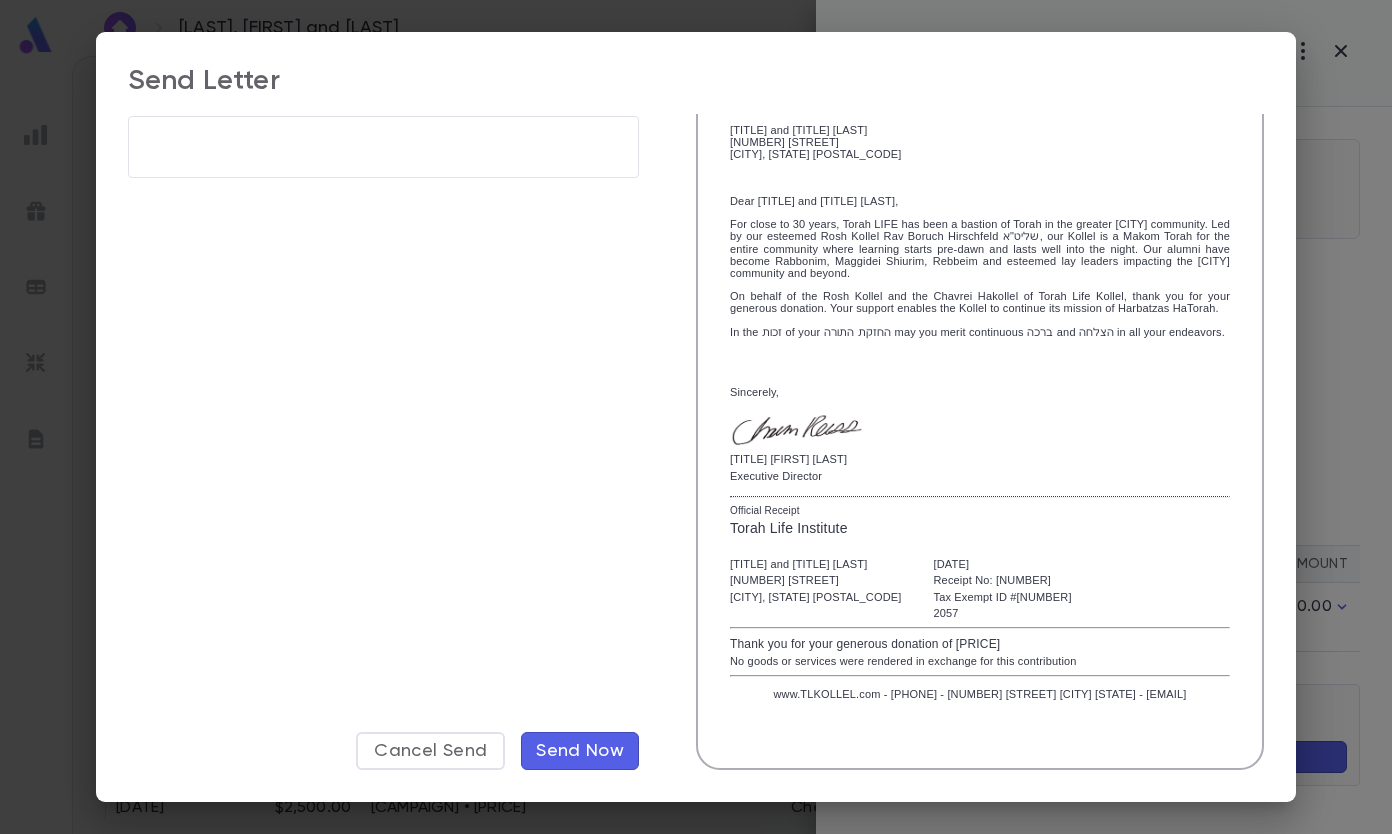 click on "Cancel Send" at bounding box center [430, 751] 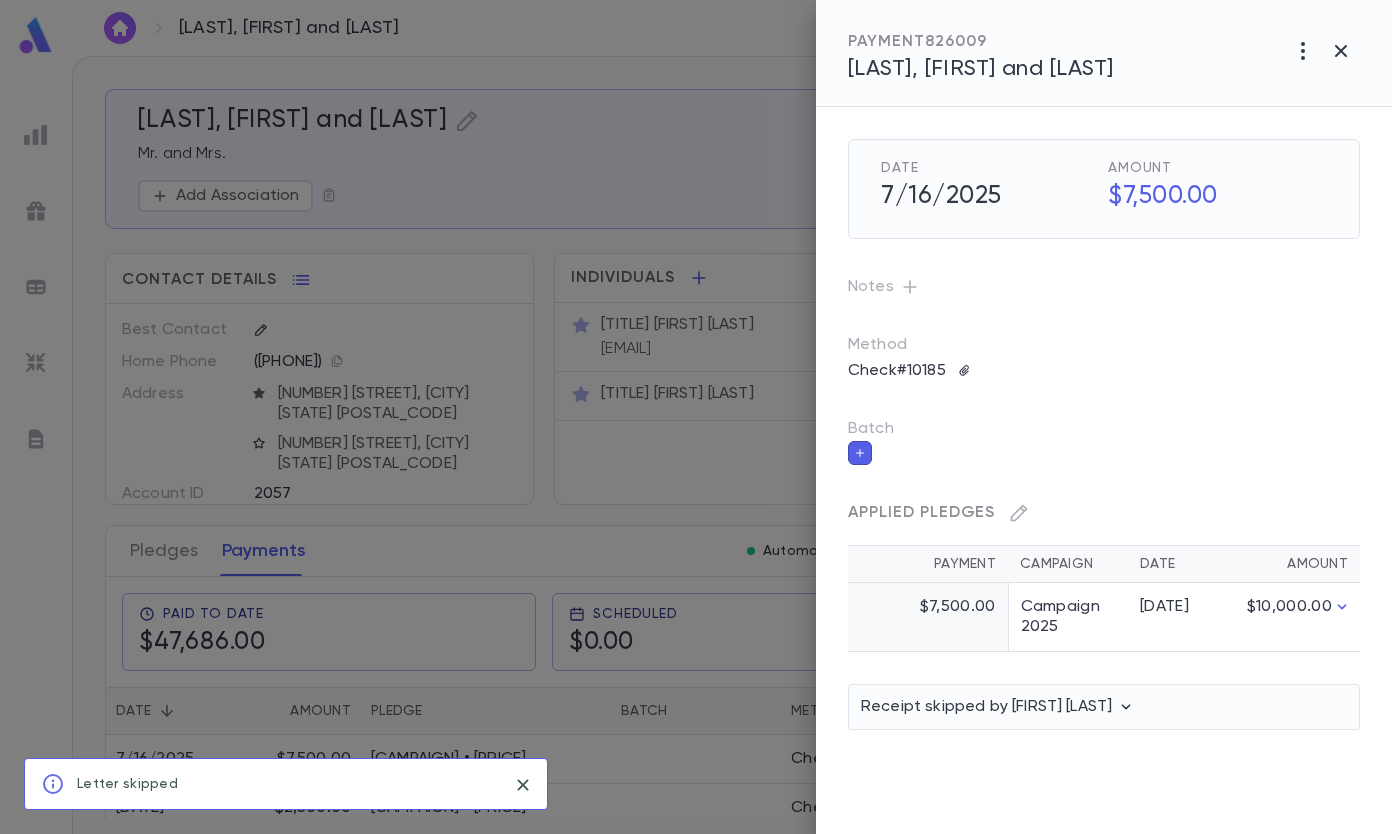 click at bounding box center [1303, 51] 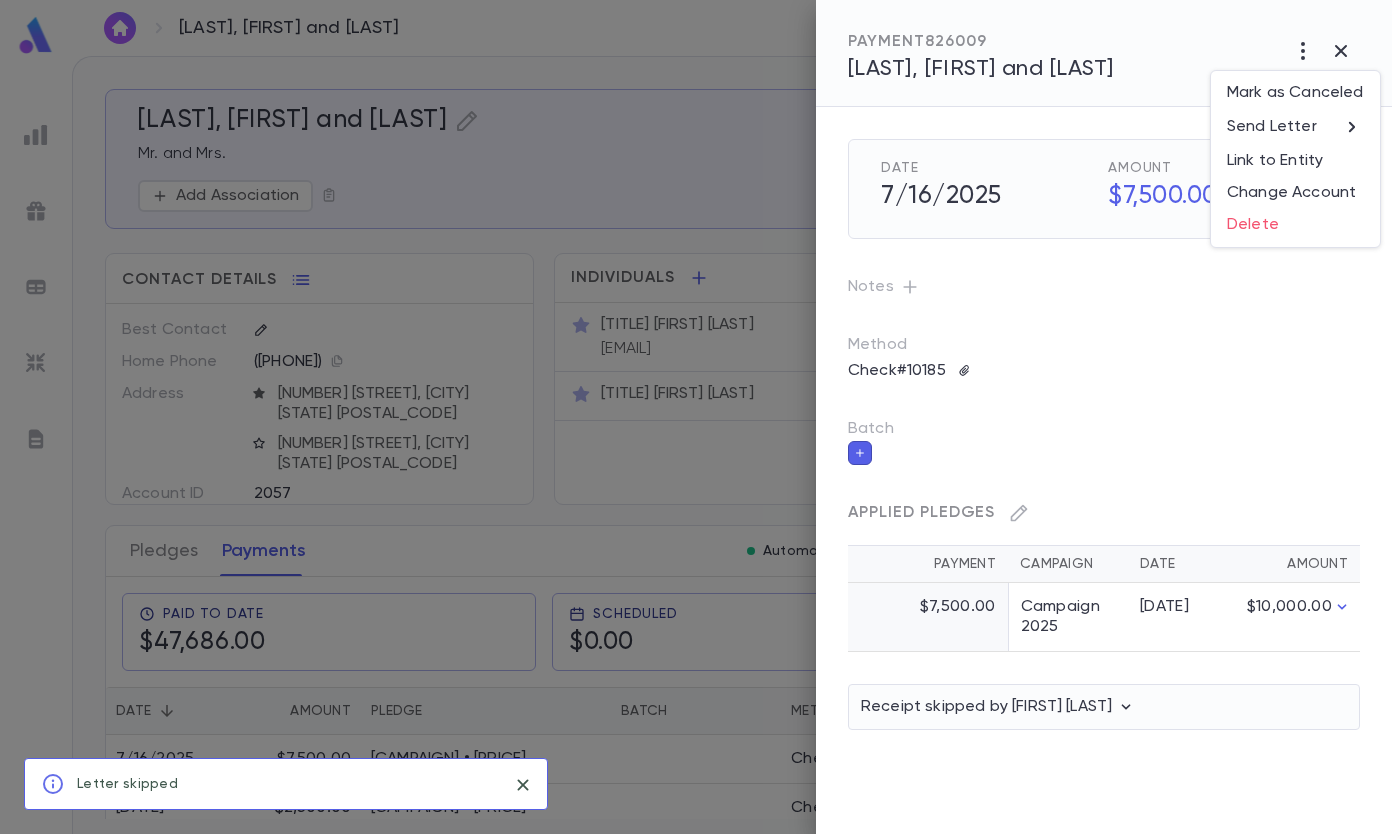 click on "Send    Letter" at bounding box center [1272, 127] 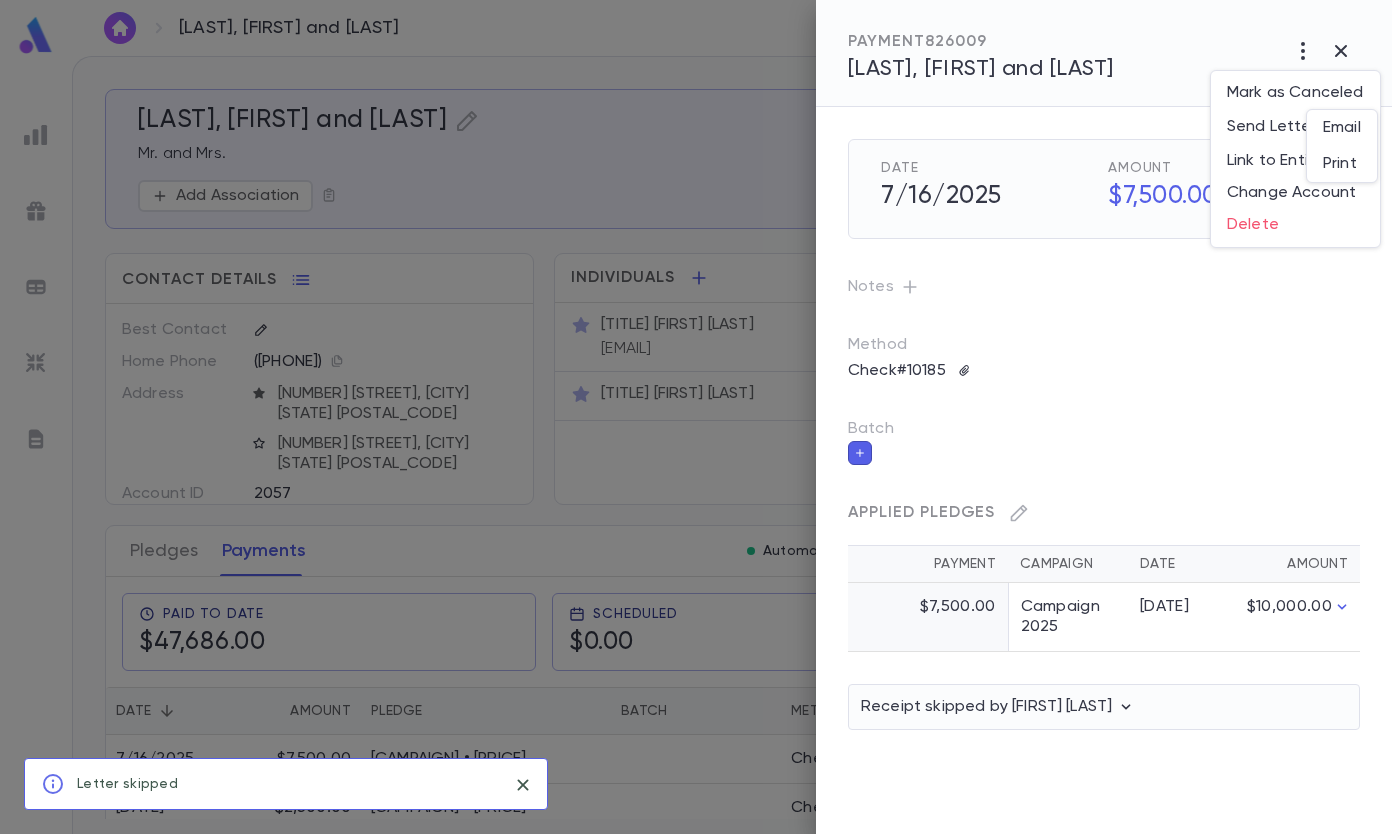 click on "Email" at bounding box center (1342, 128) 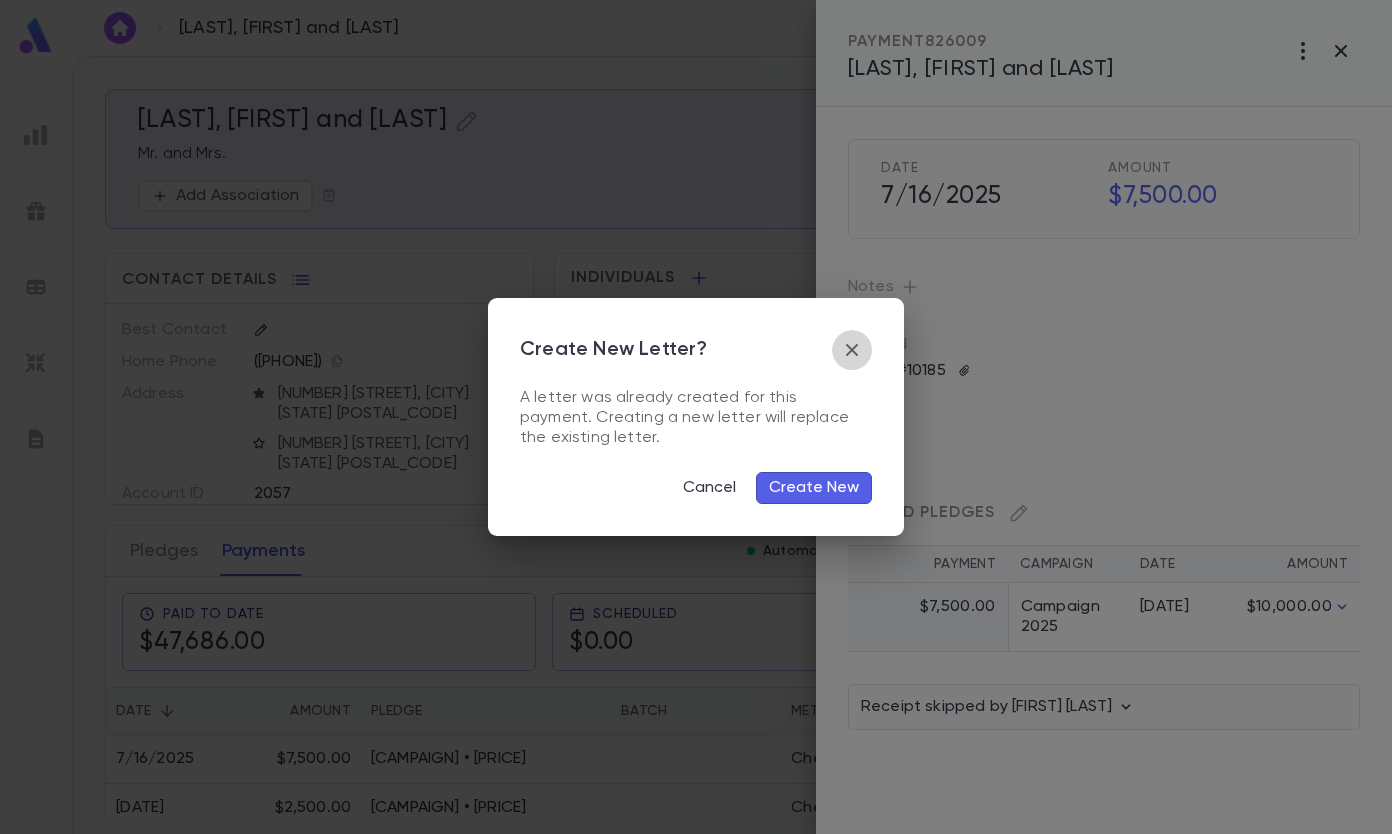 click 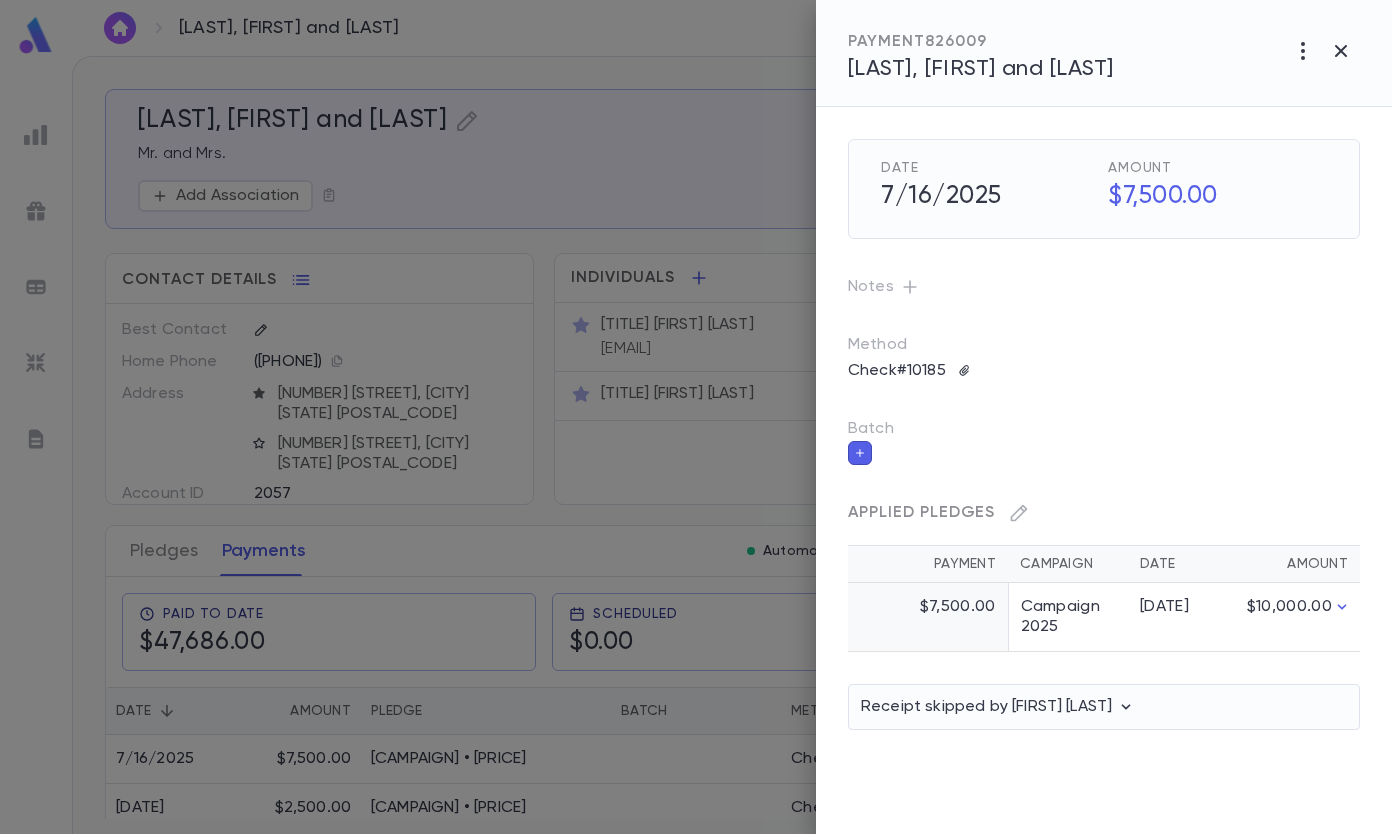 click 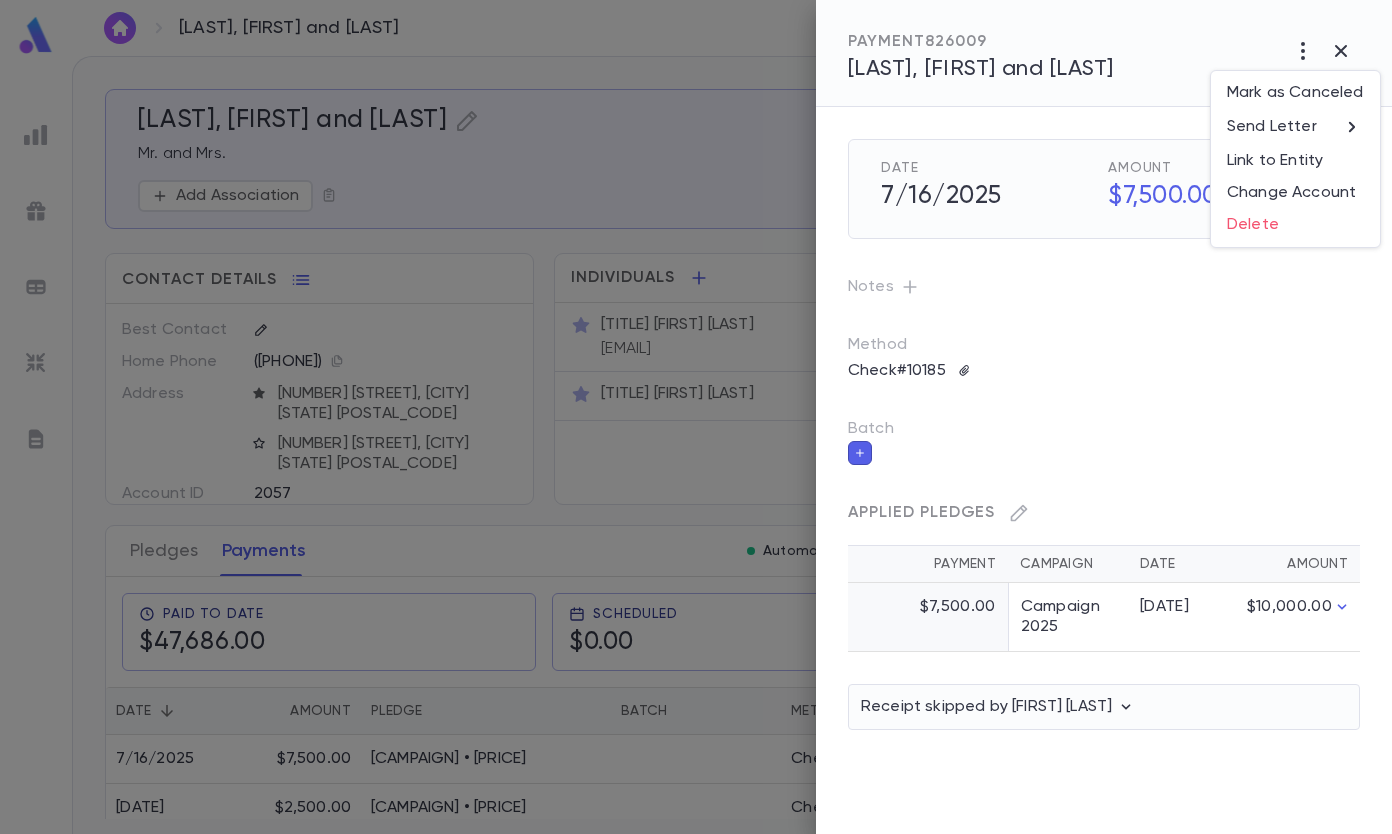 click on "Send    Letter" at bounding box center [1272, 127] 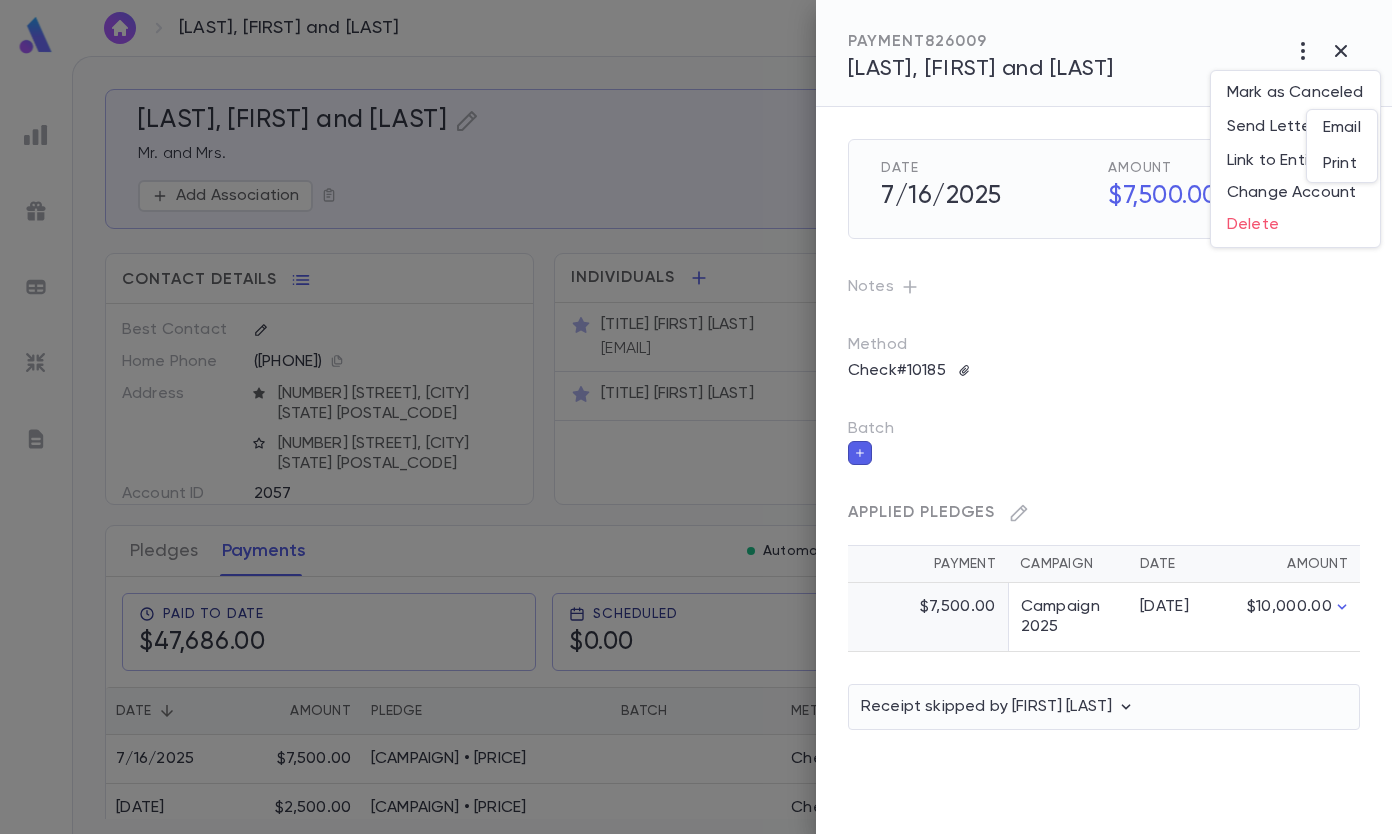 click on "Print" at bounding box center [1342, 164] 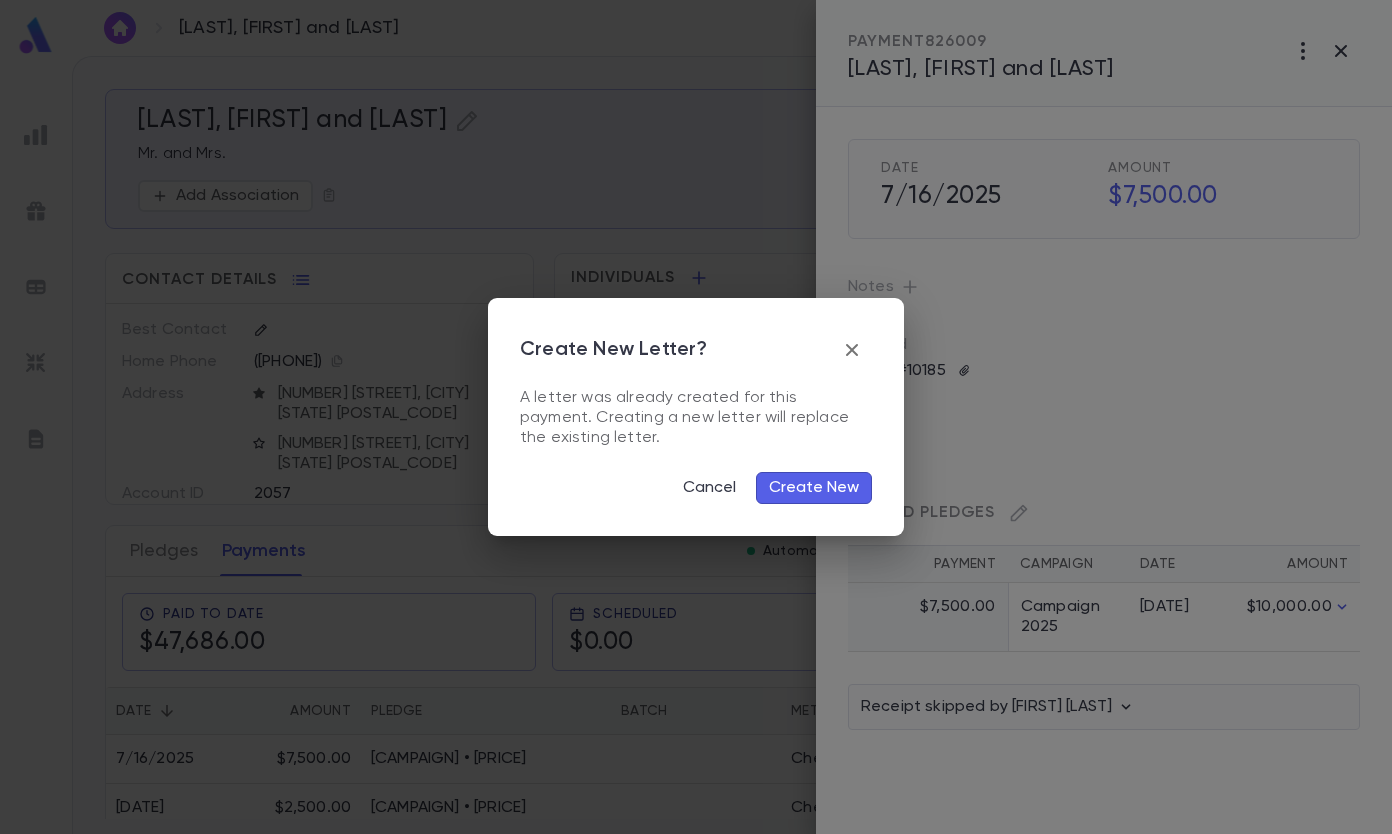 click on "Create New" at bounding box center (814, 488) 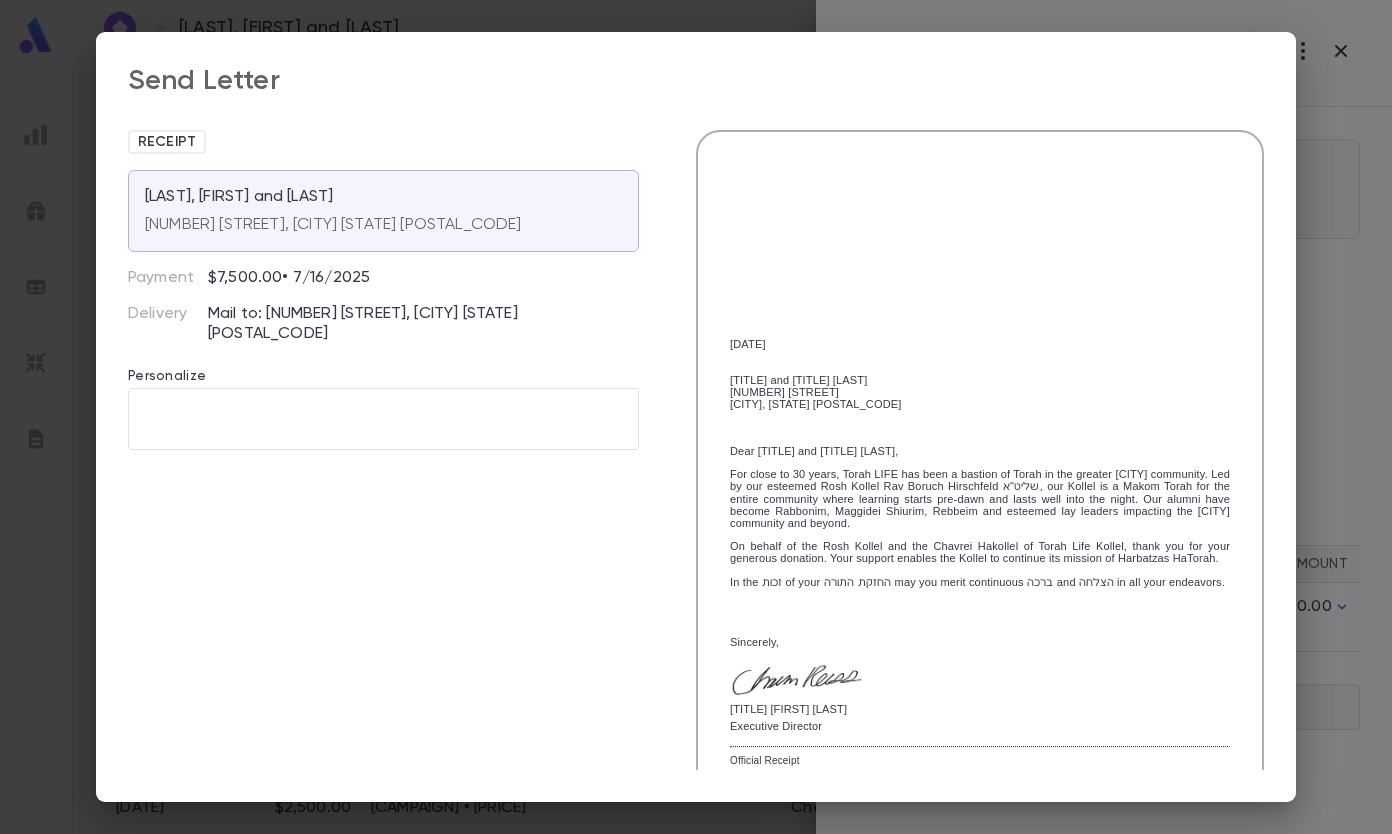 scroll, scrollTop: 265, scrollLeft: 0, axis: vertical 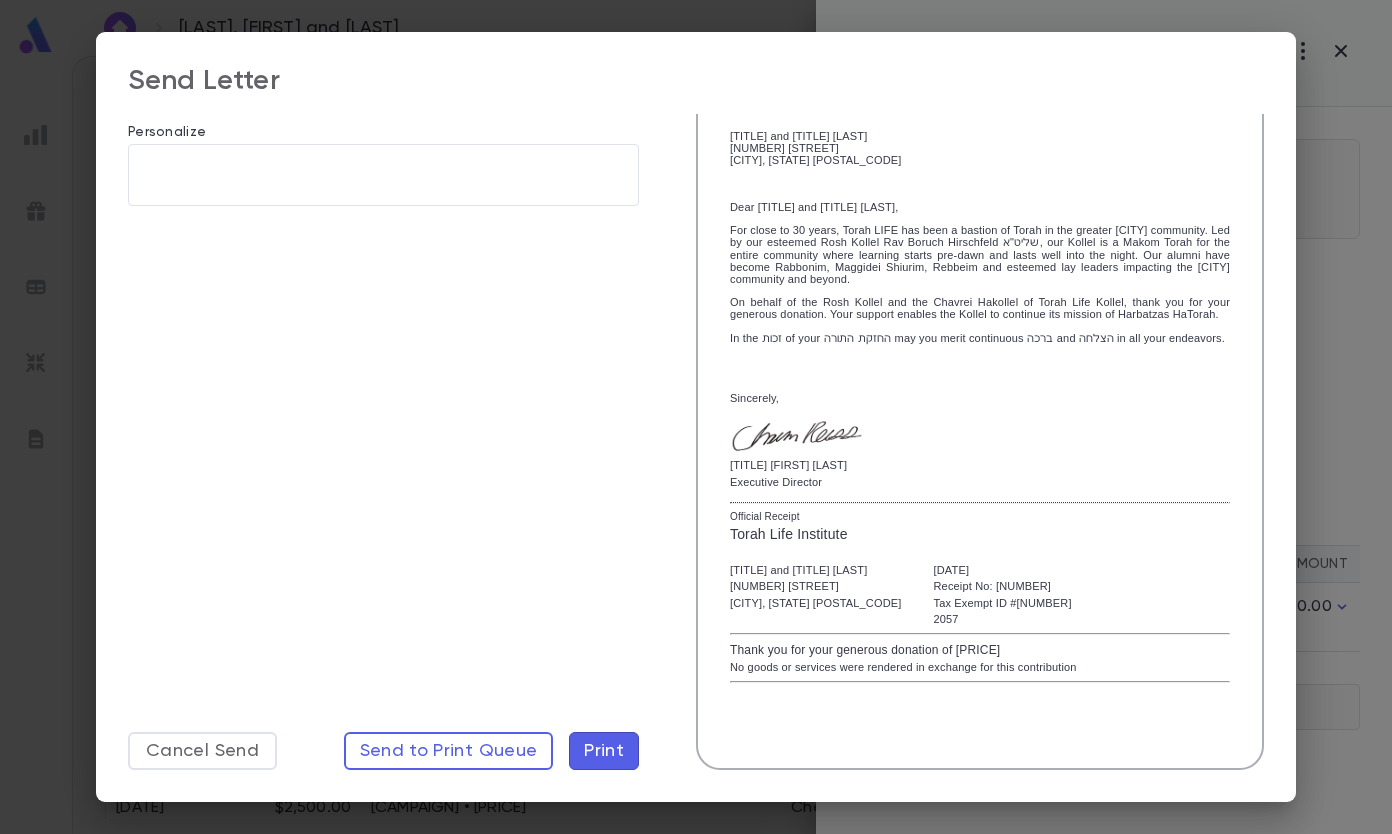 click on "Print" at bounding box center (604, 751) 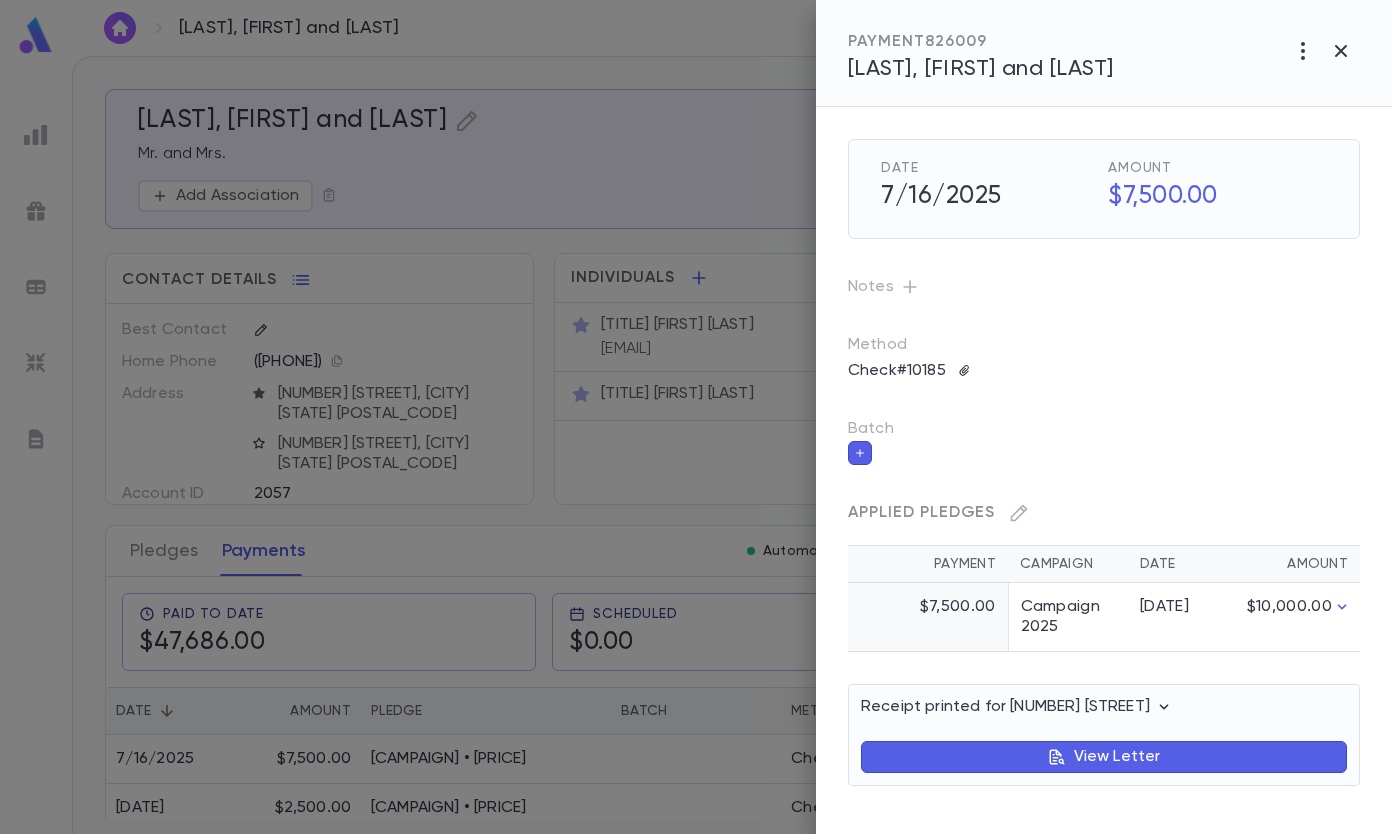 click 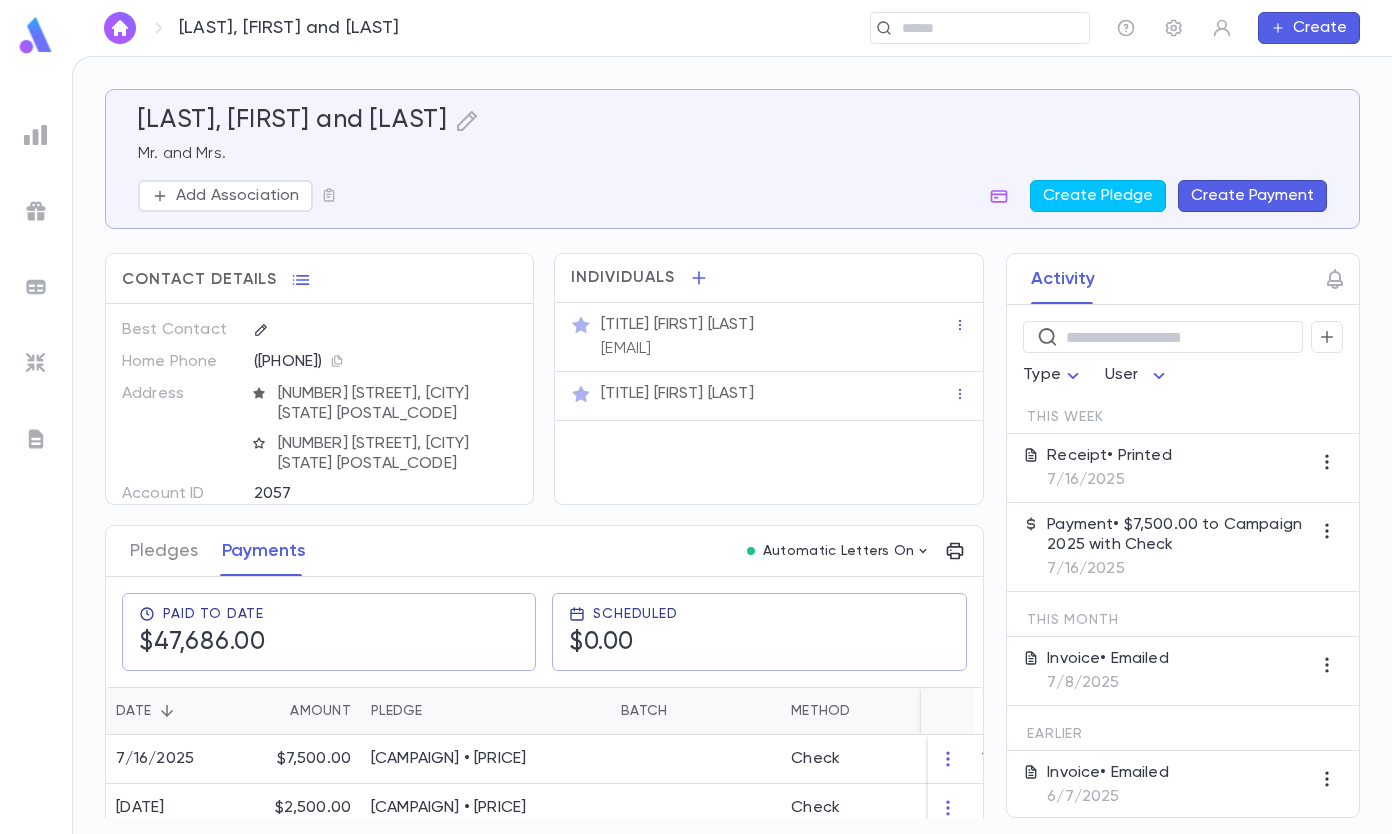 click at bounding box center [973, 28] 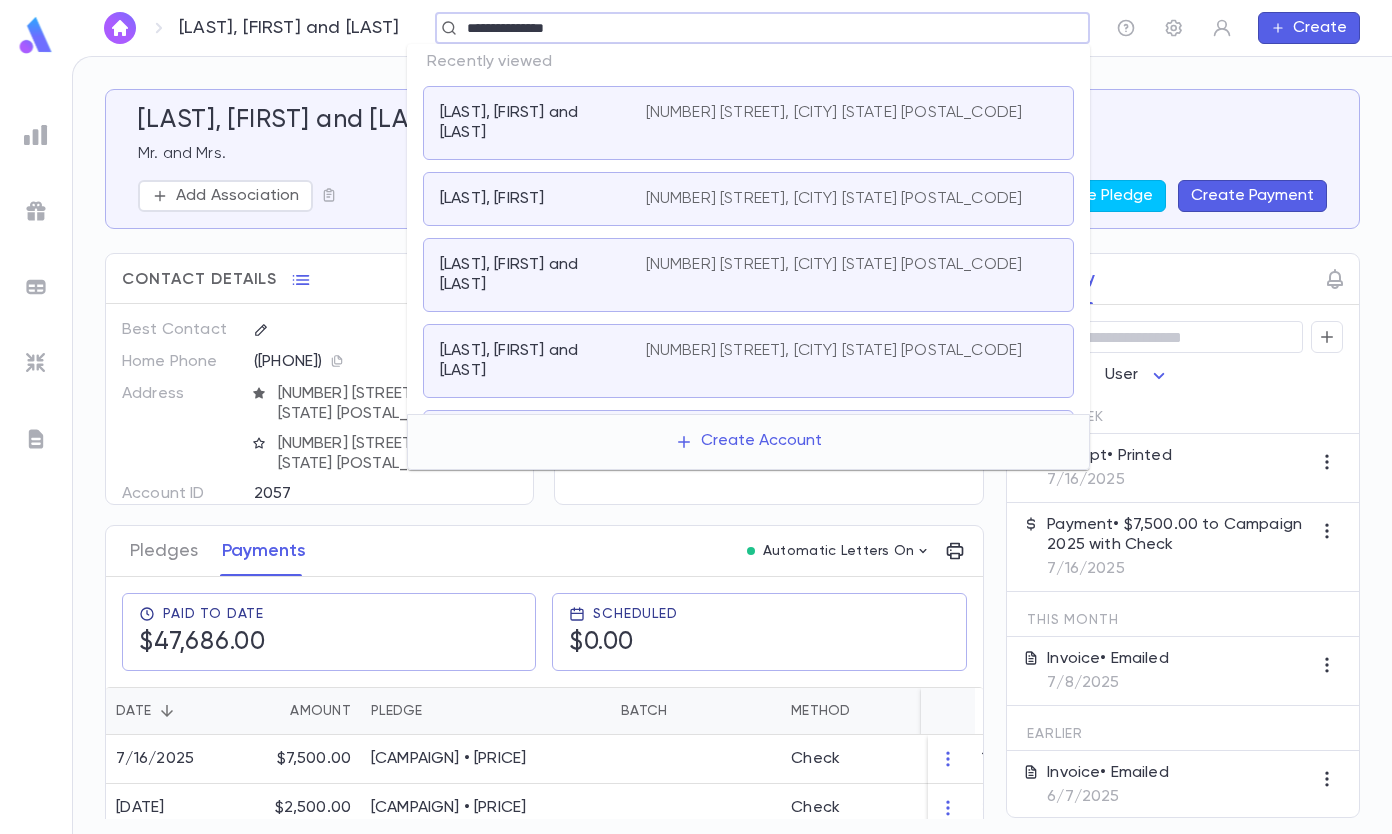 type on "**********" 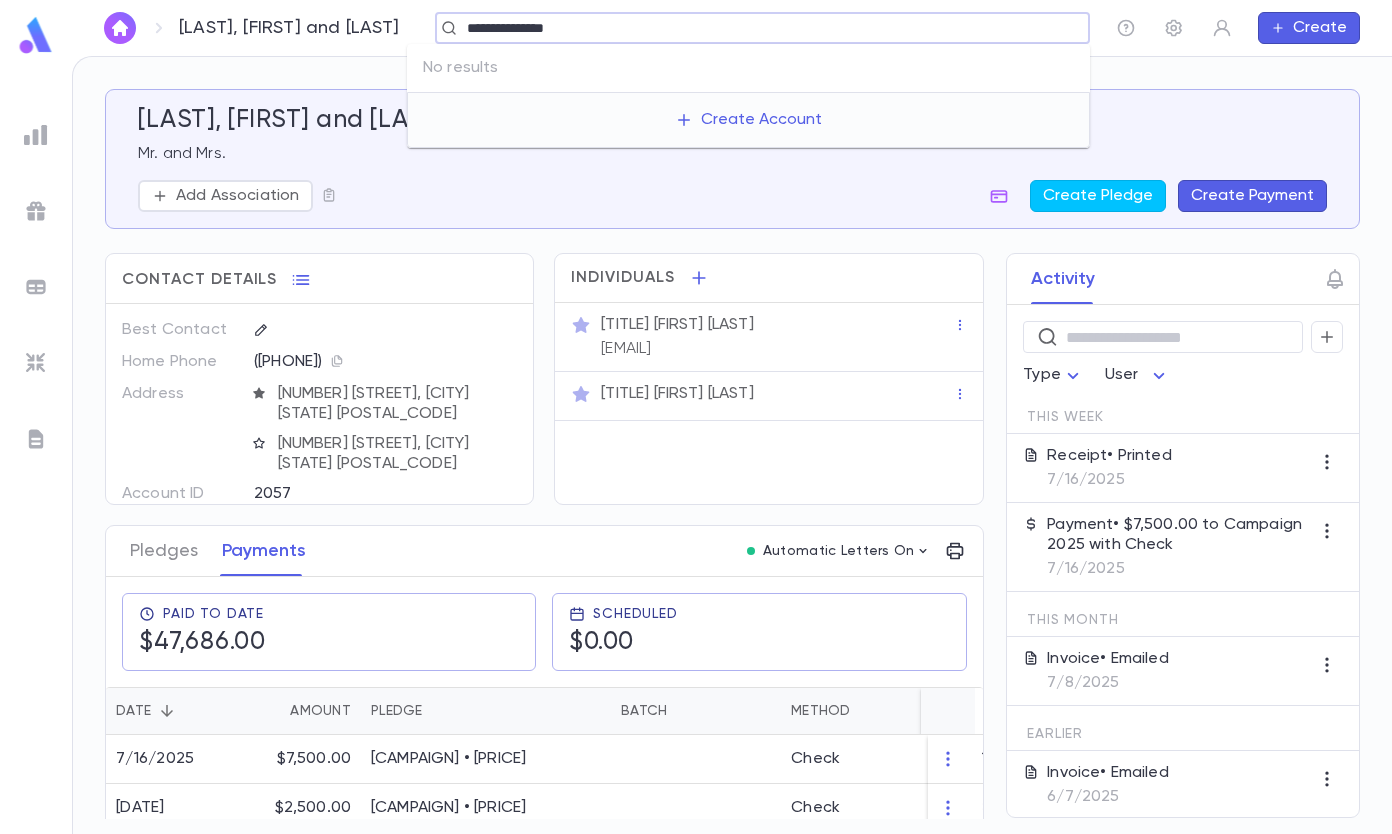 type 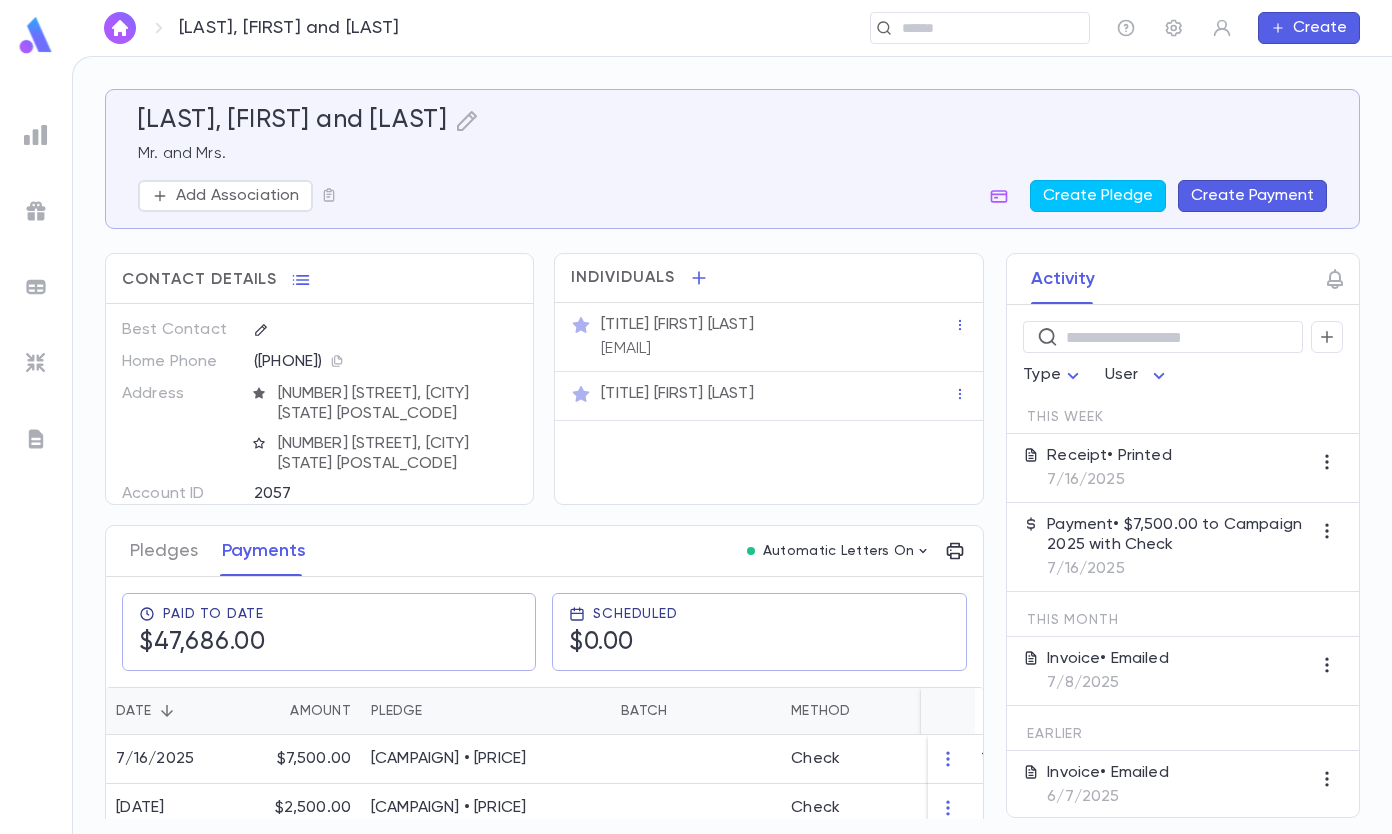 click on "[LAST], [FIRST] and [LAST] [TITLE] and [TITLE] Add Association Create Pledge Create Payment" at bounding box center [732, 159] 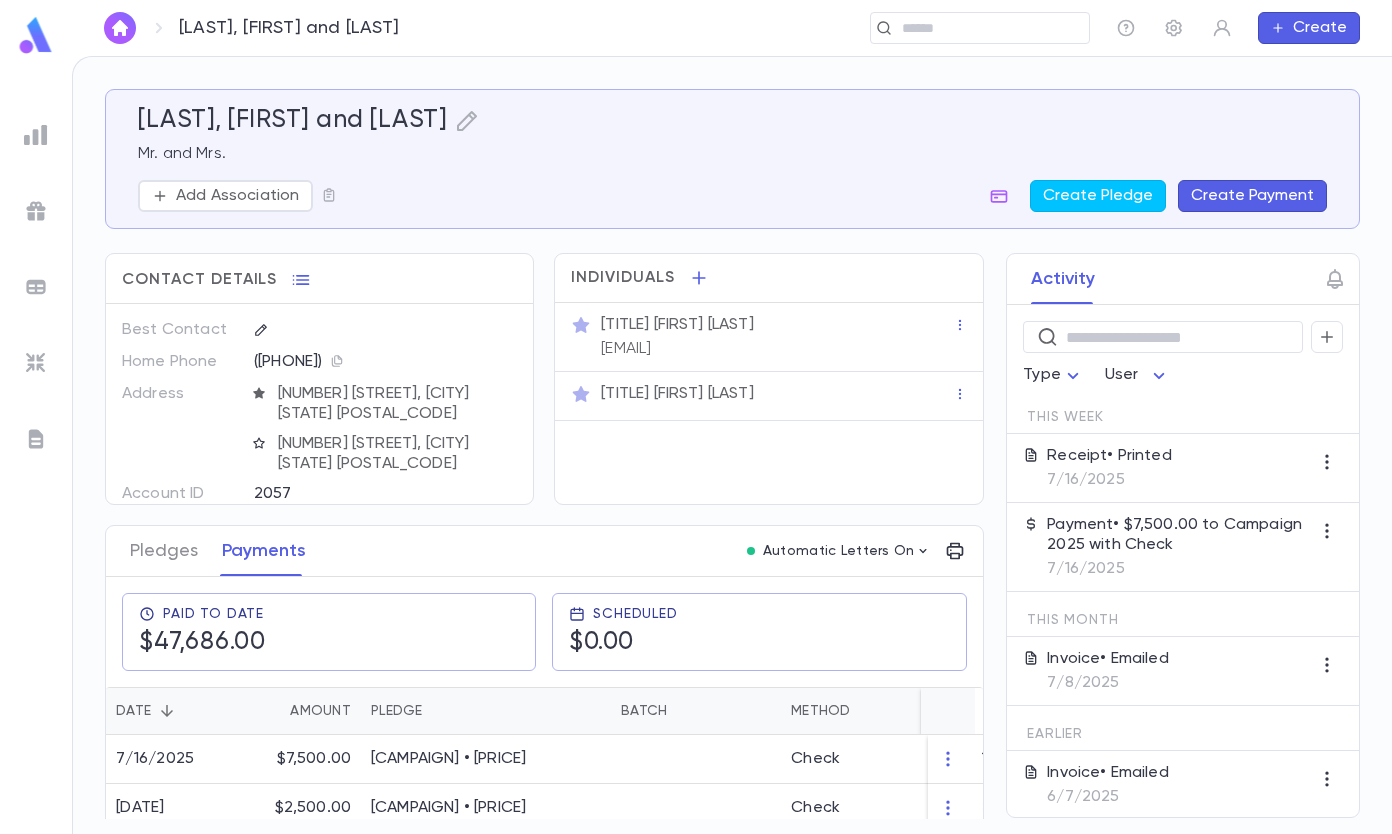 click 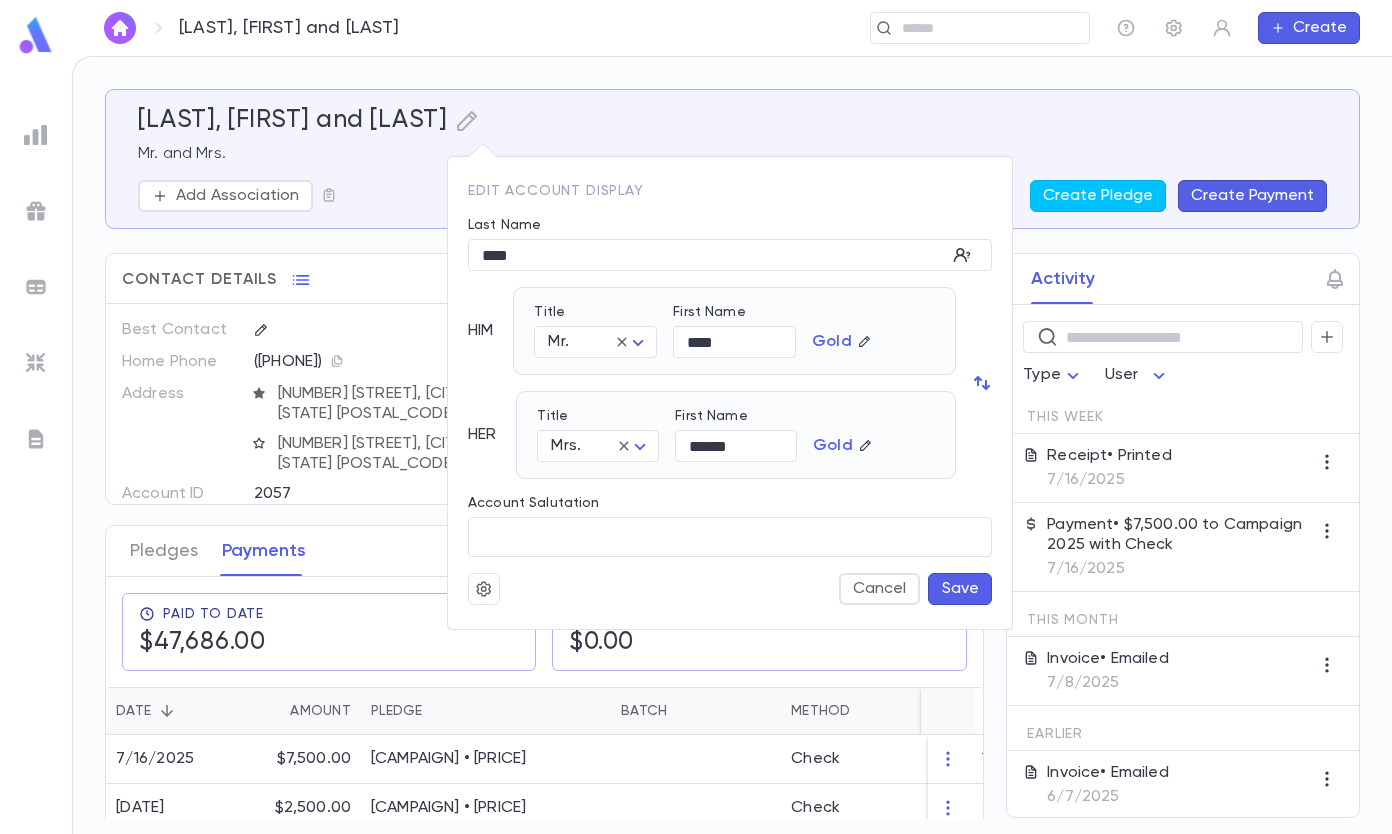 click at bounding box center [696, 417] 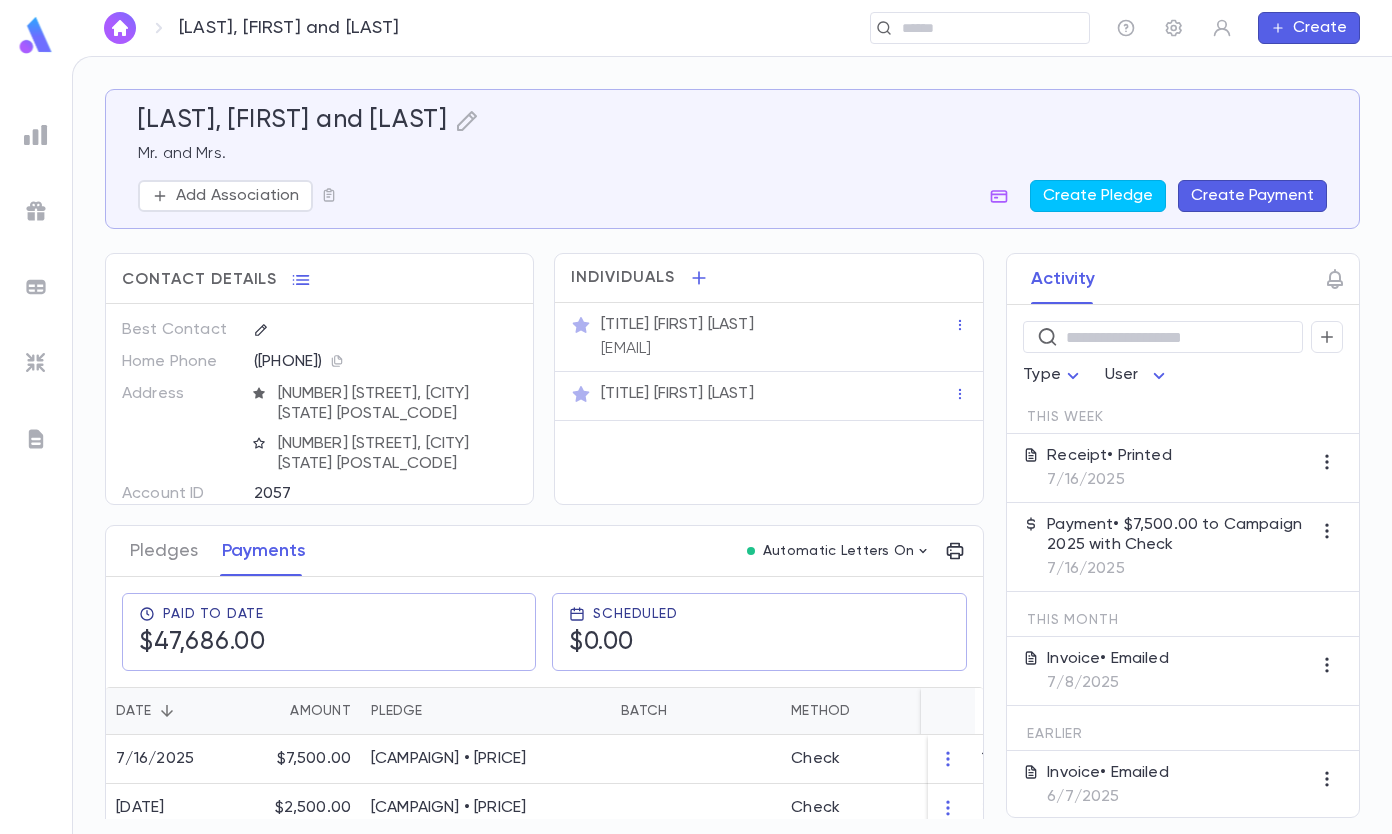 click 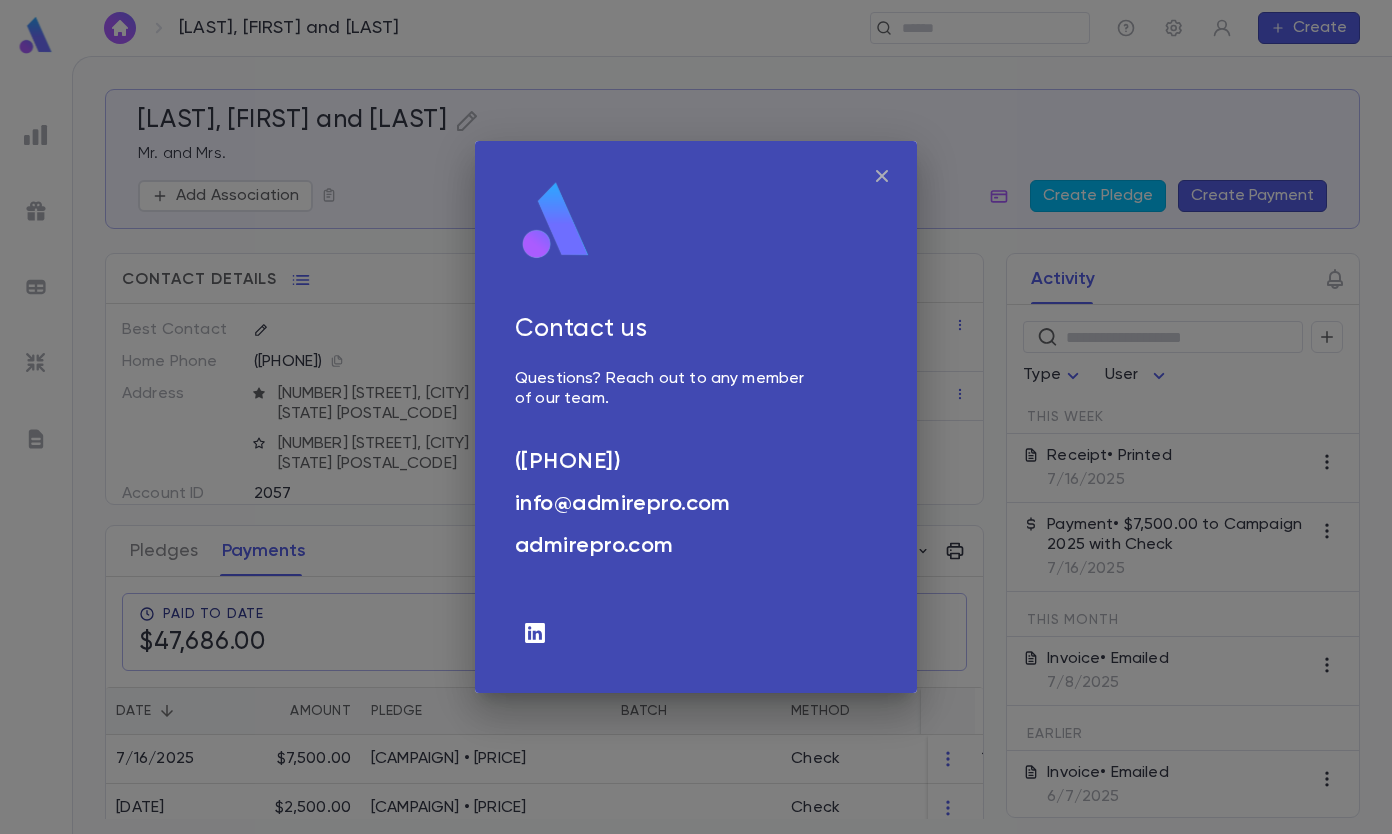 click 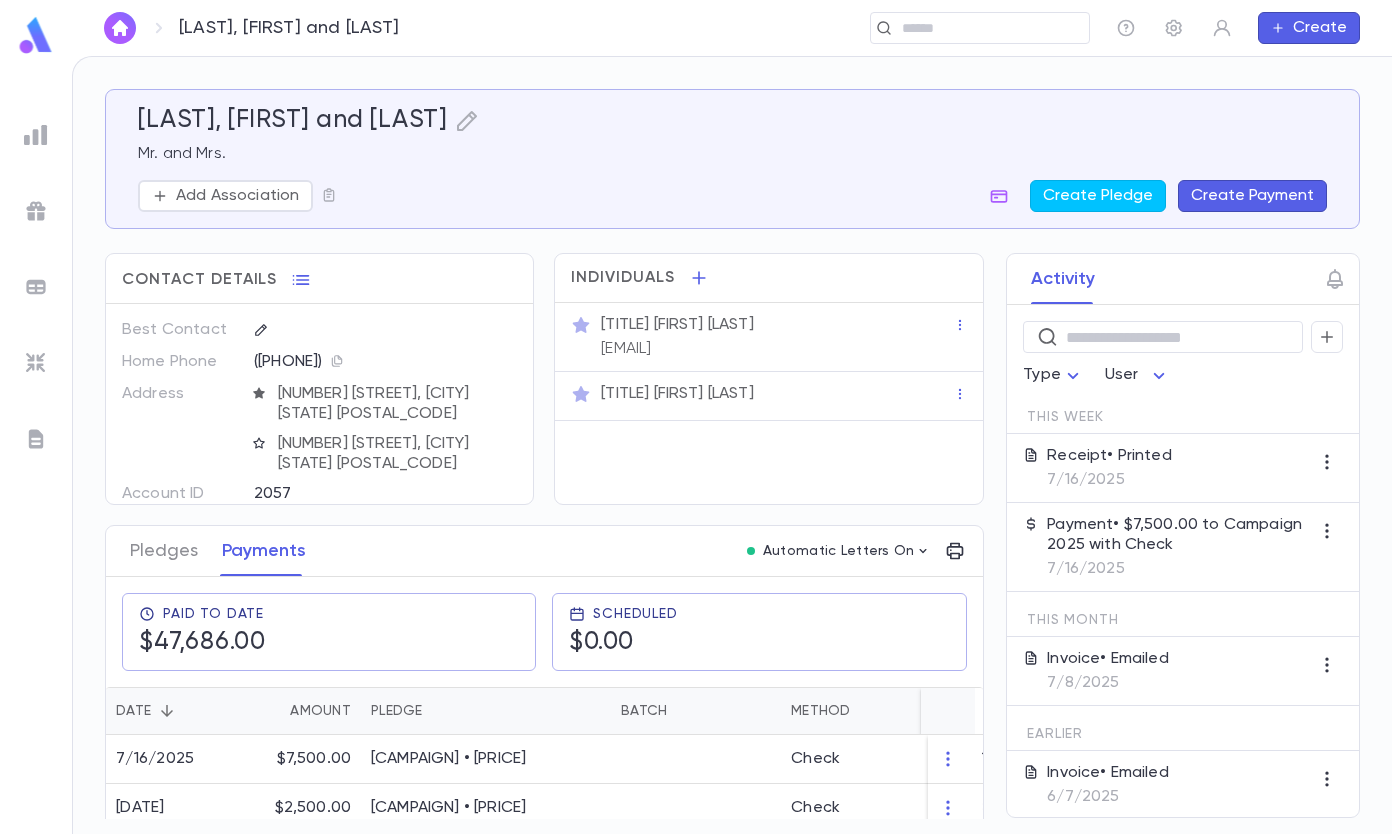 click 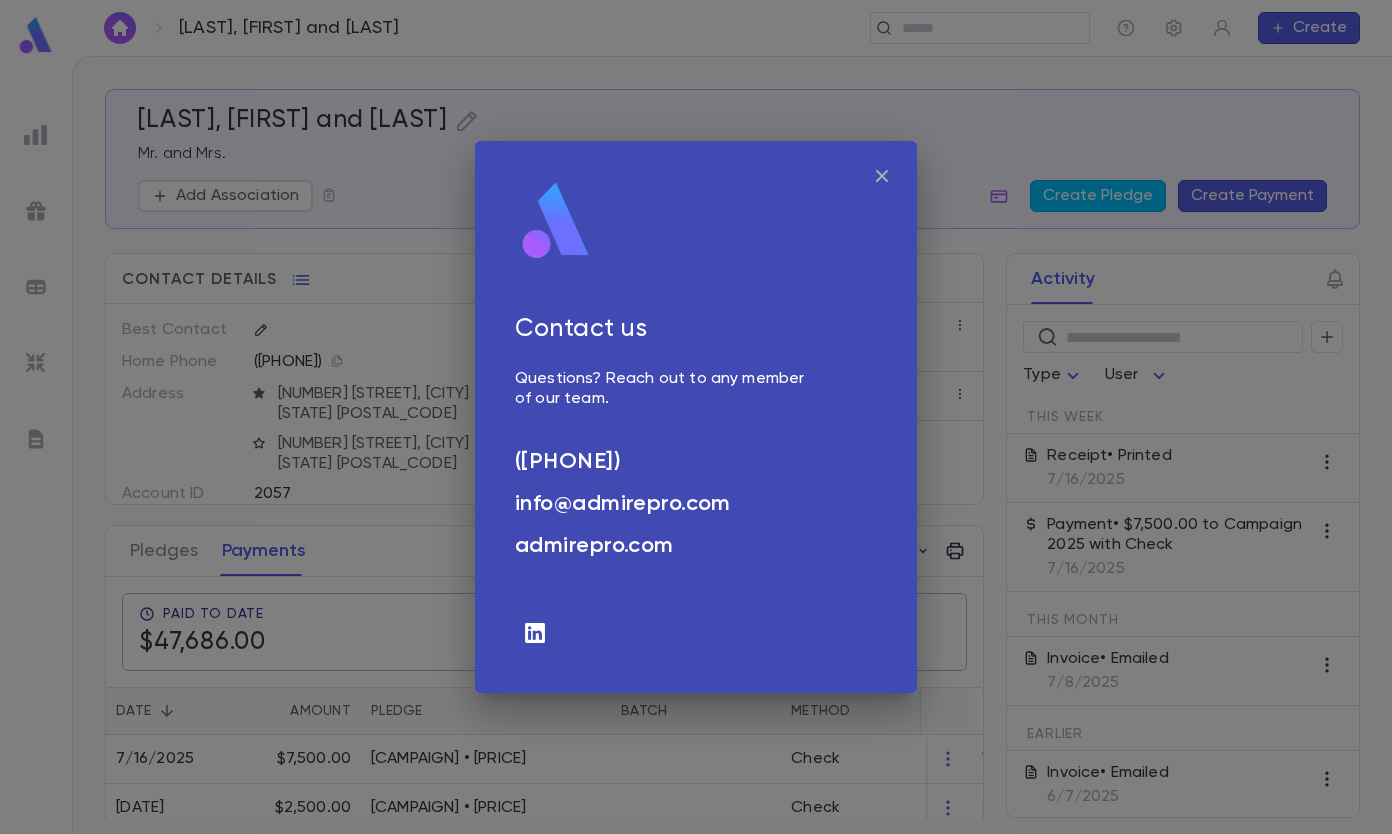 click 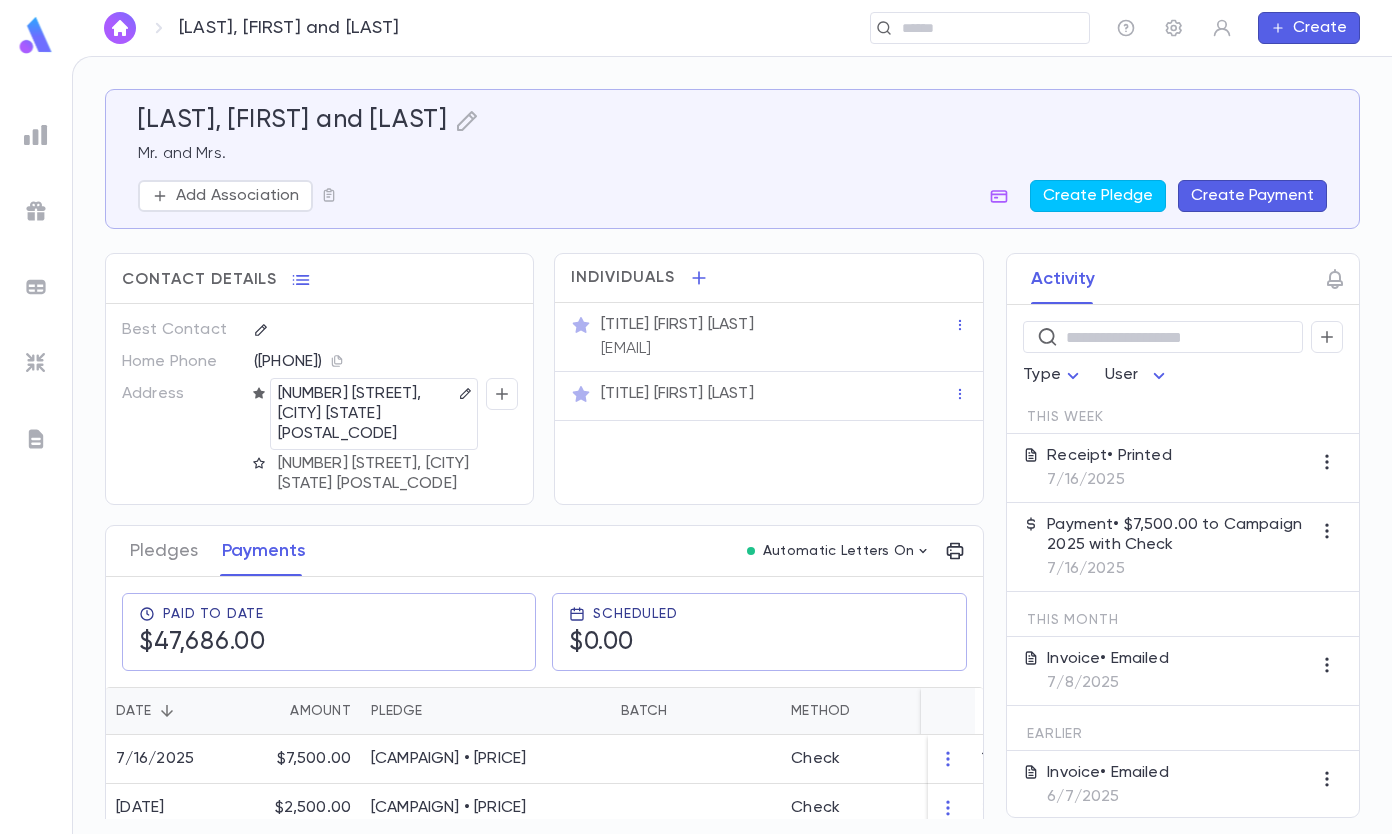 click 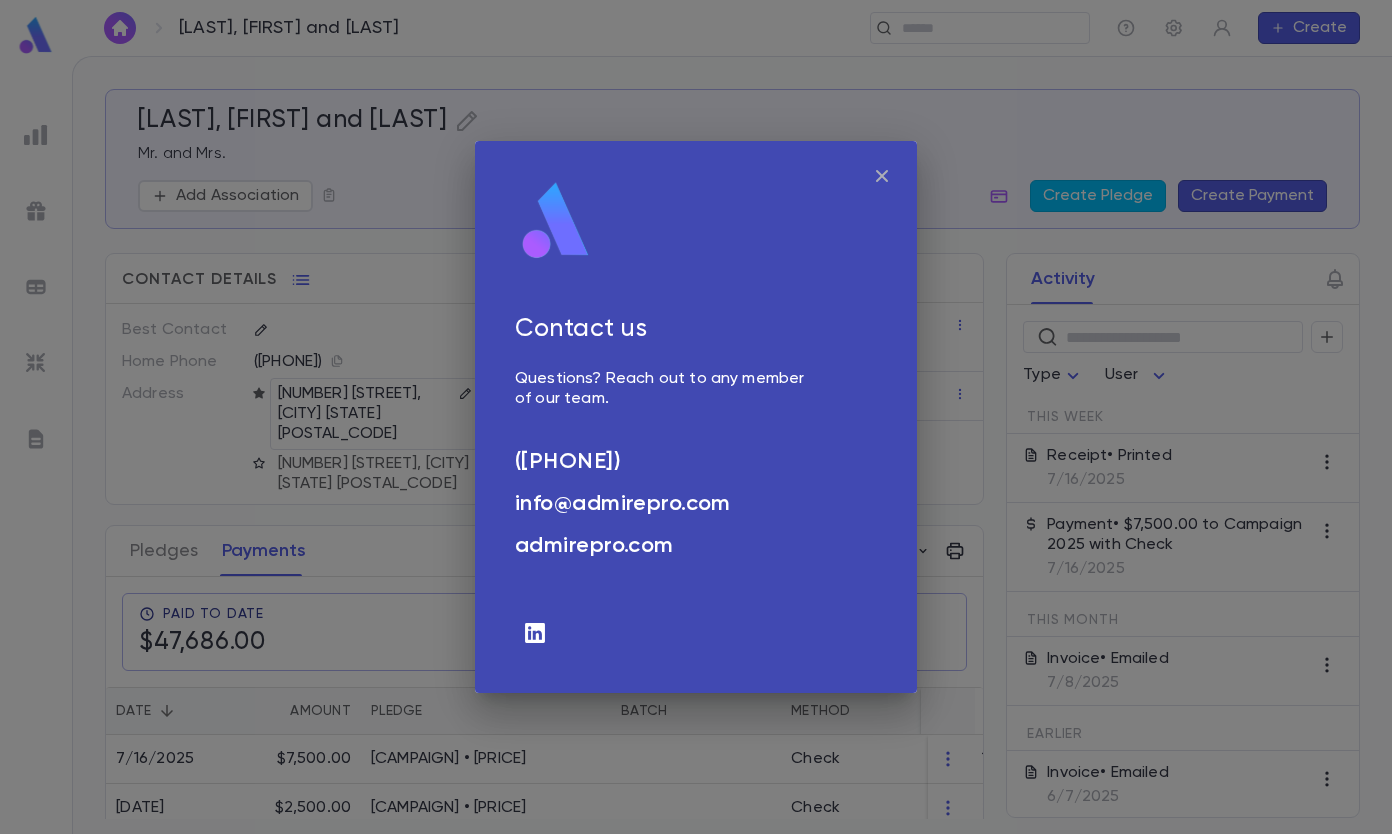 click 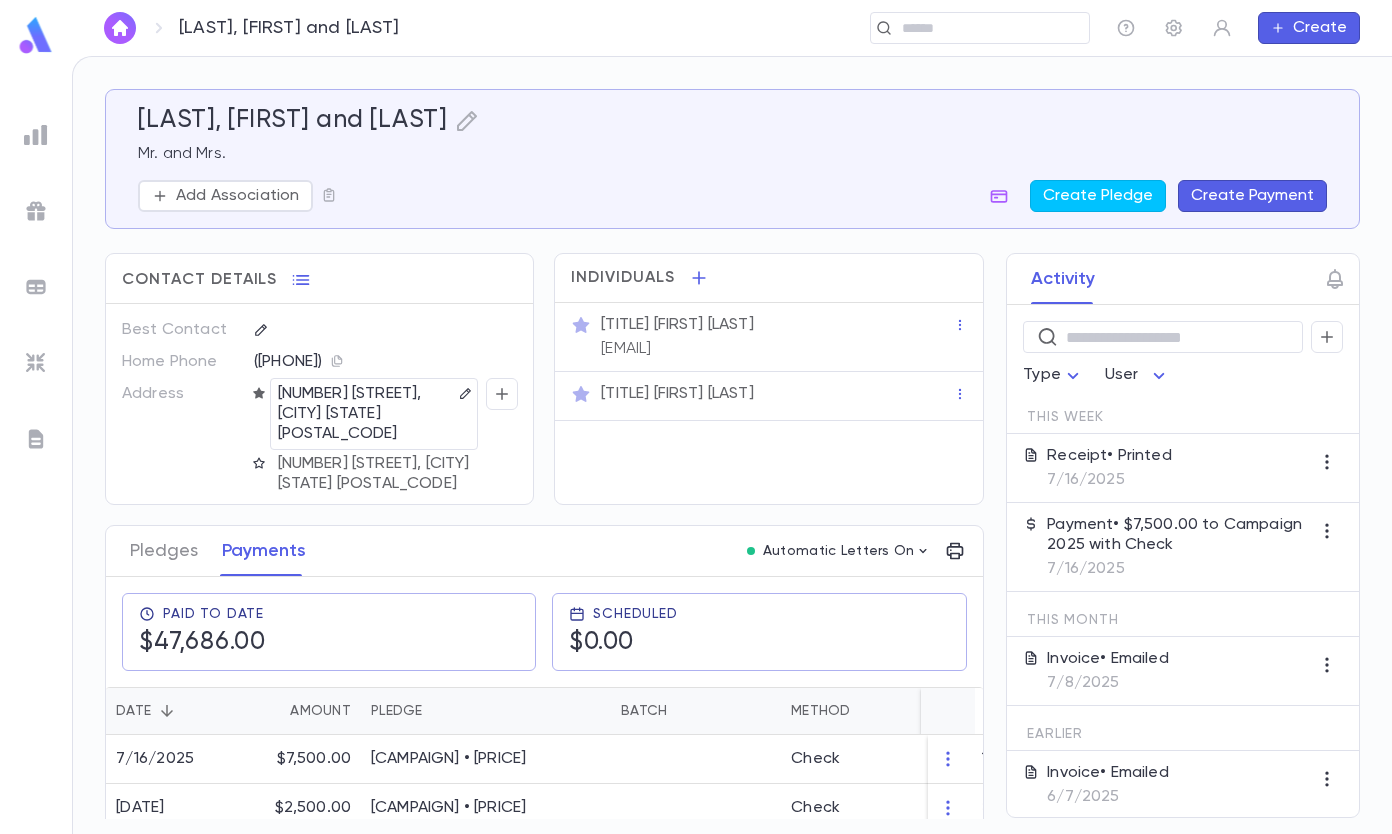 click on "Add Association" at bounding box center (237, 196) 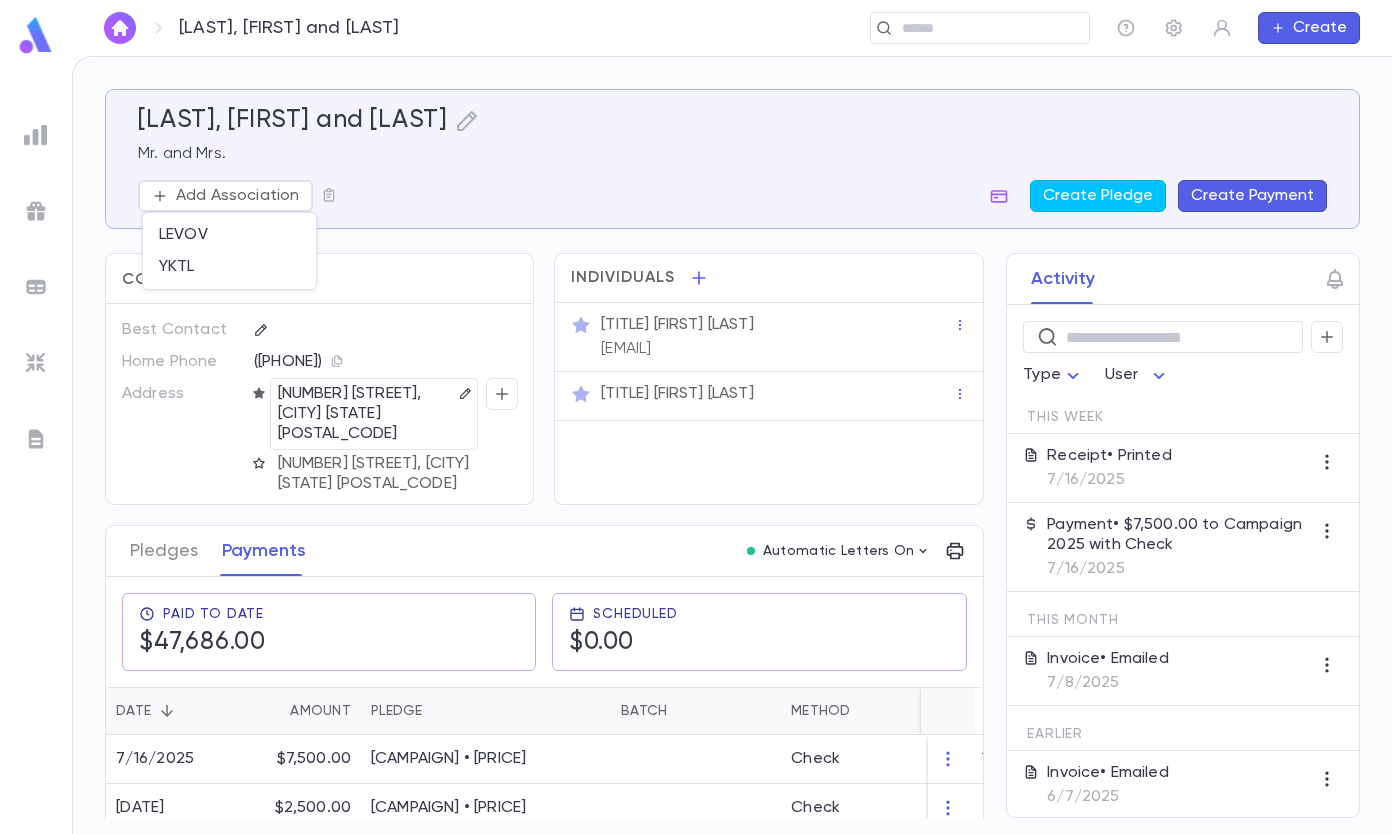 click at bounding box center (696, 417) 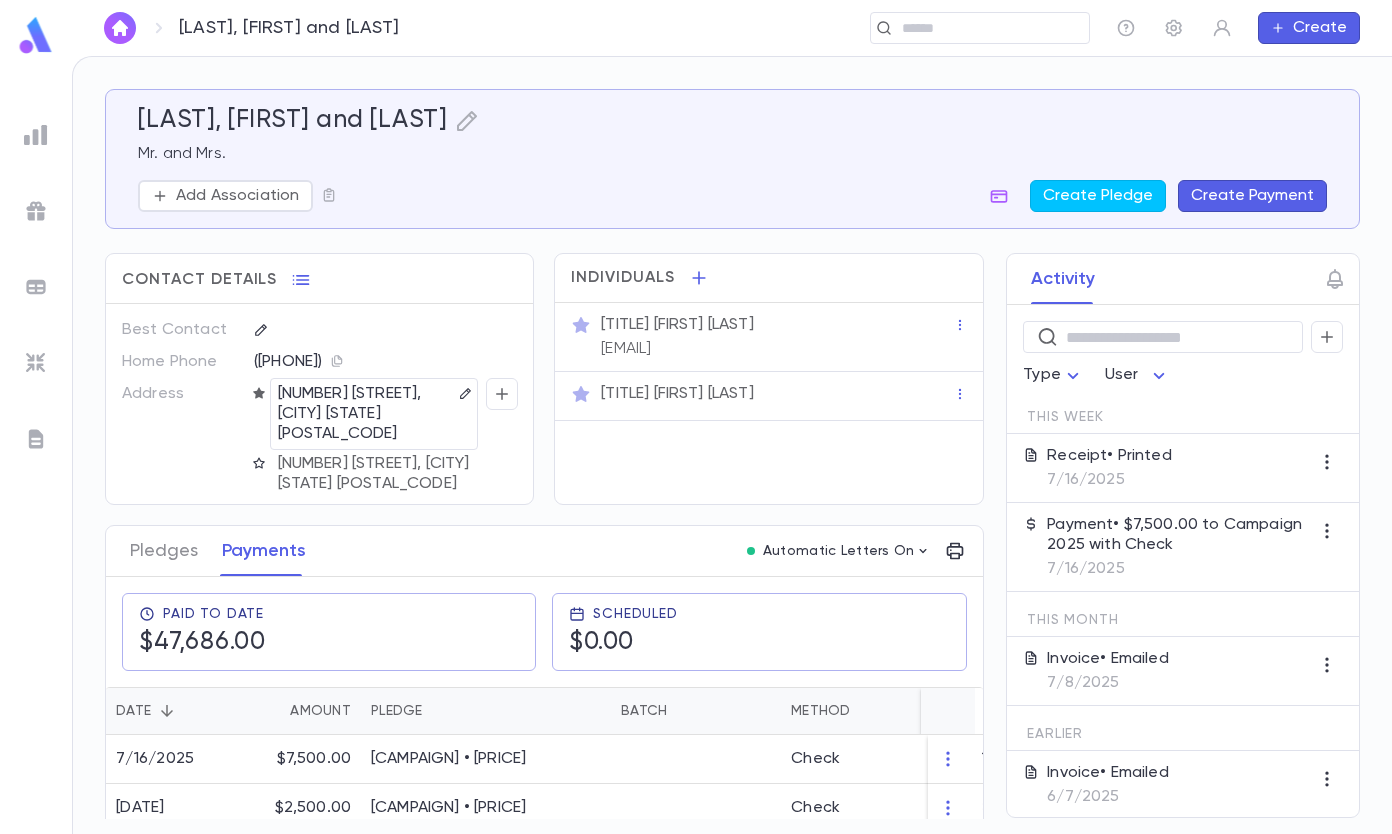 click 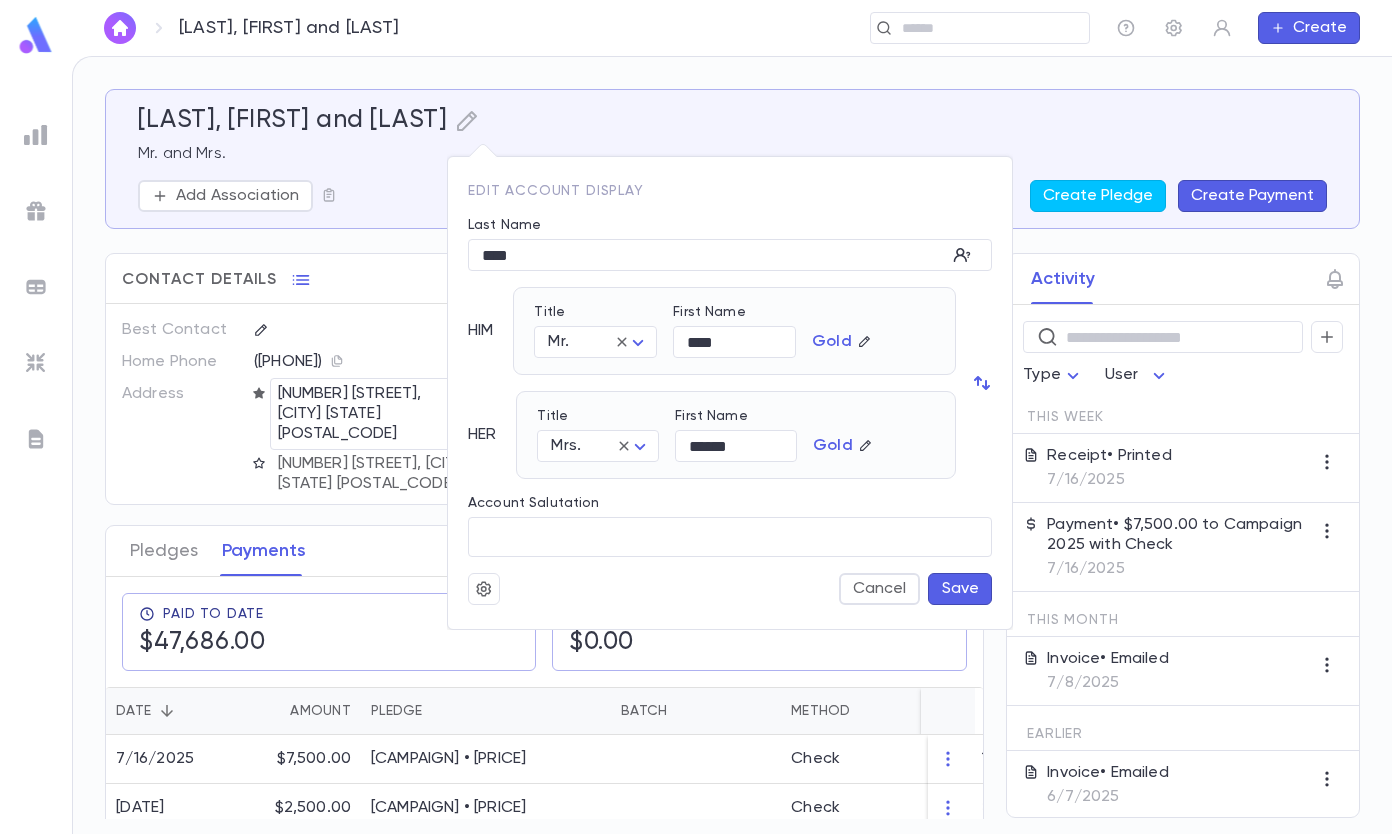 click 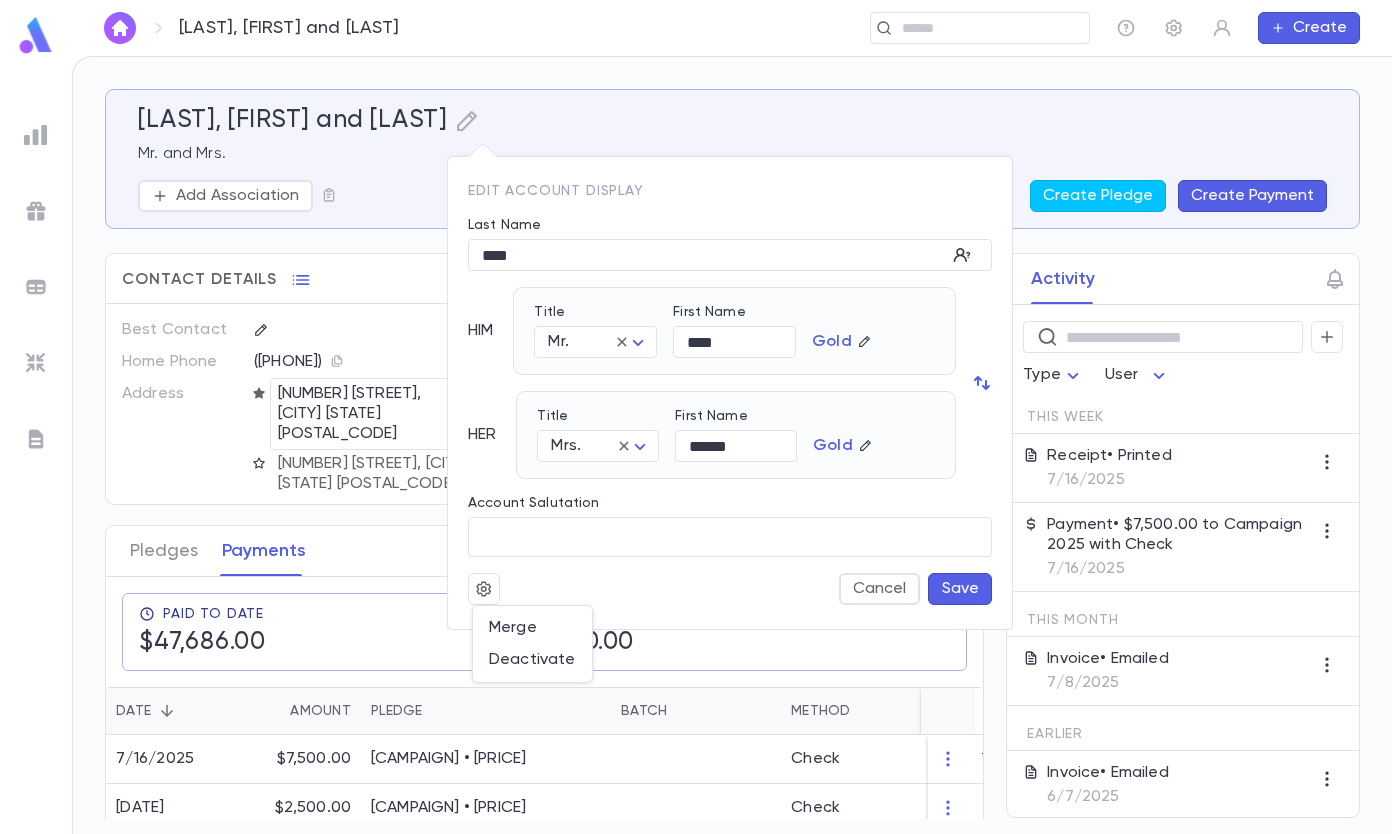 click at bounding box center [696, 417] 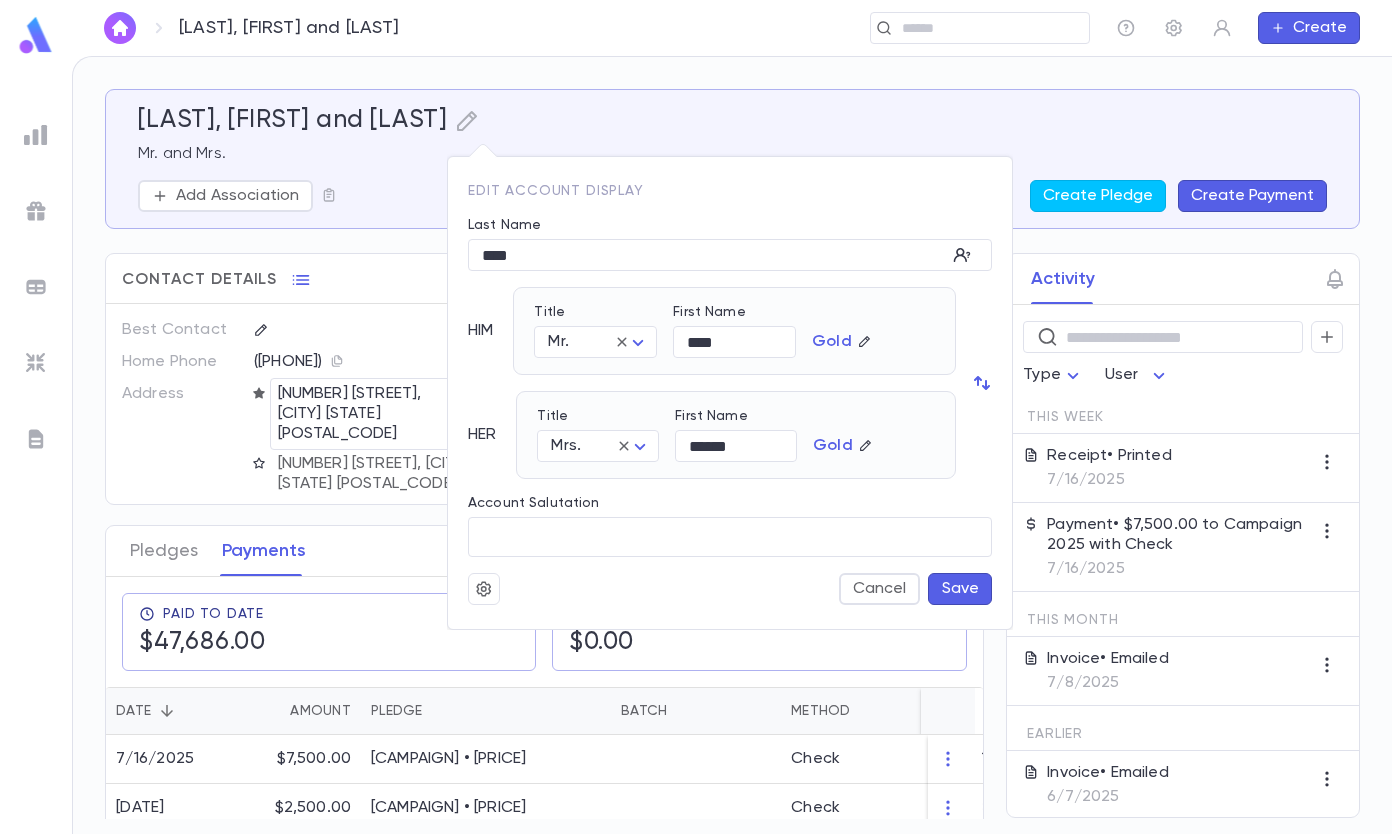 click 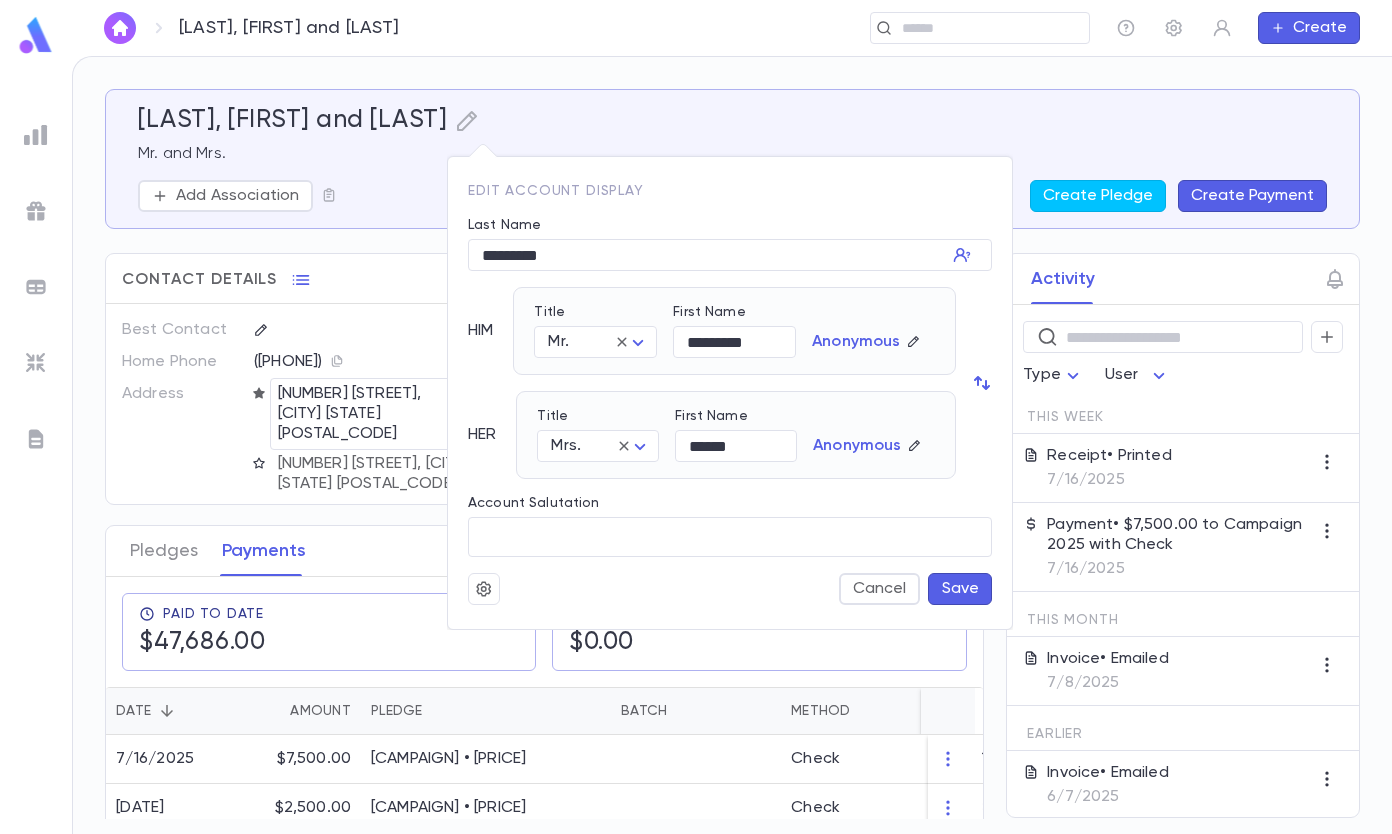 click 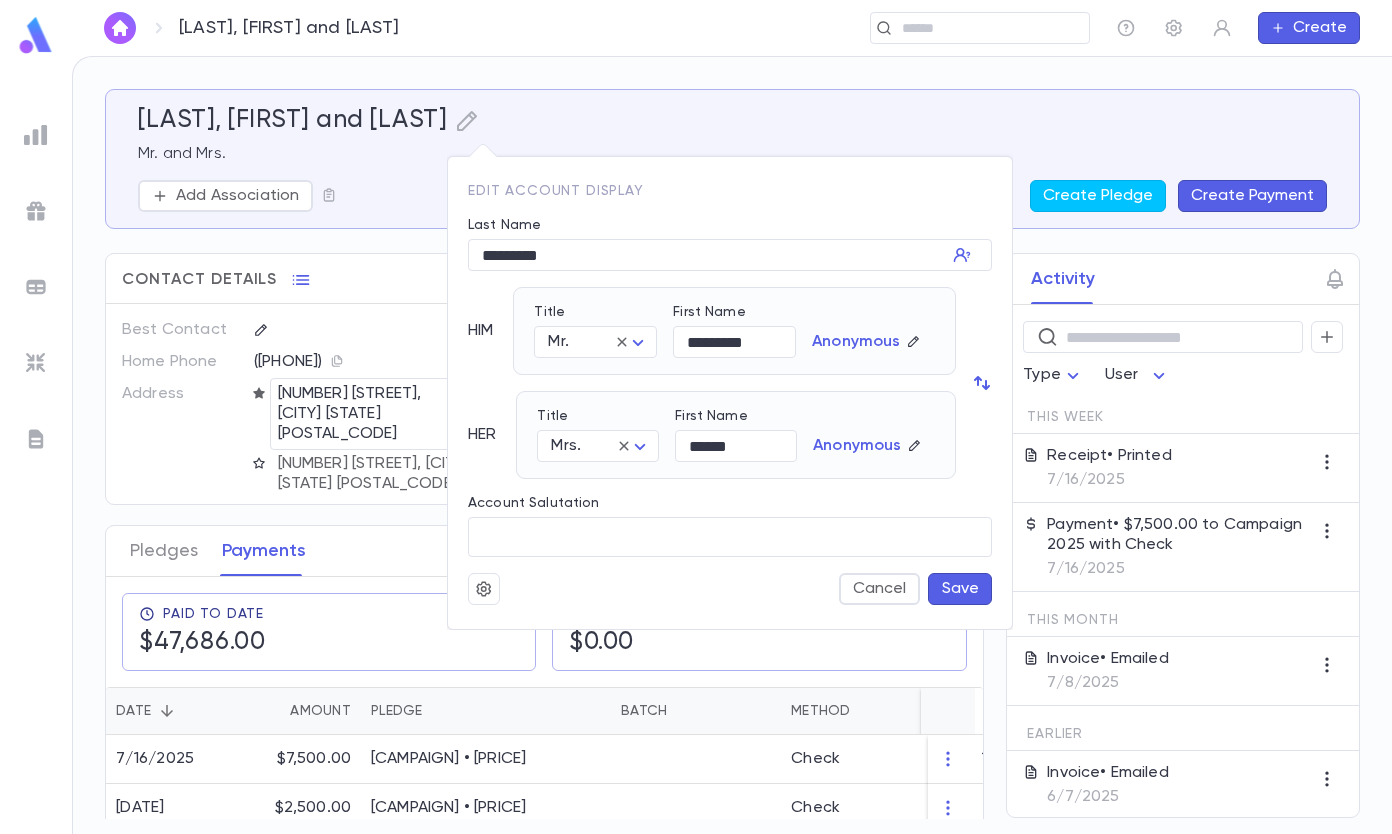 click 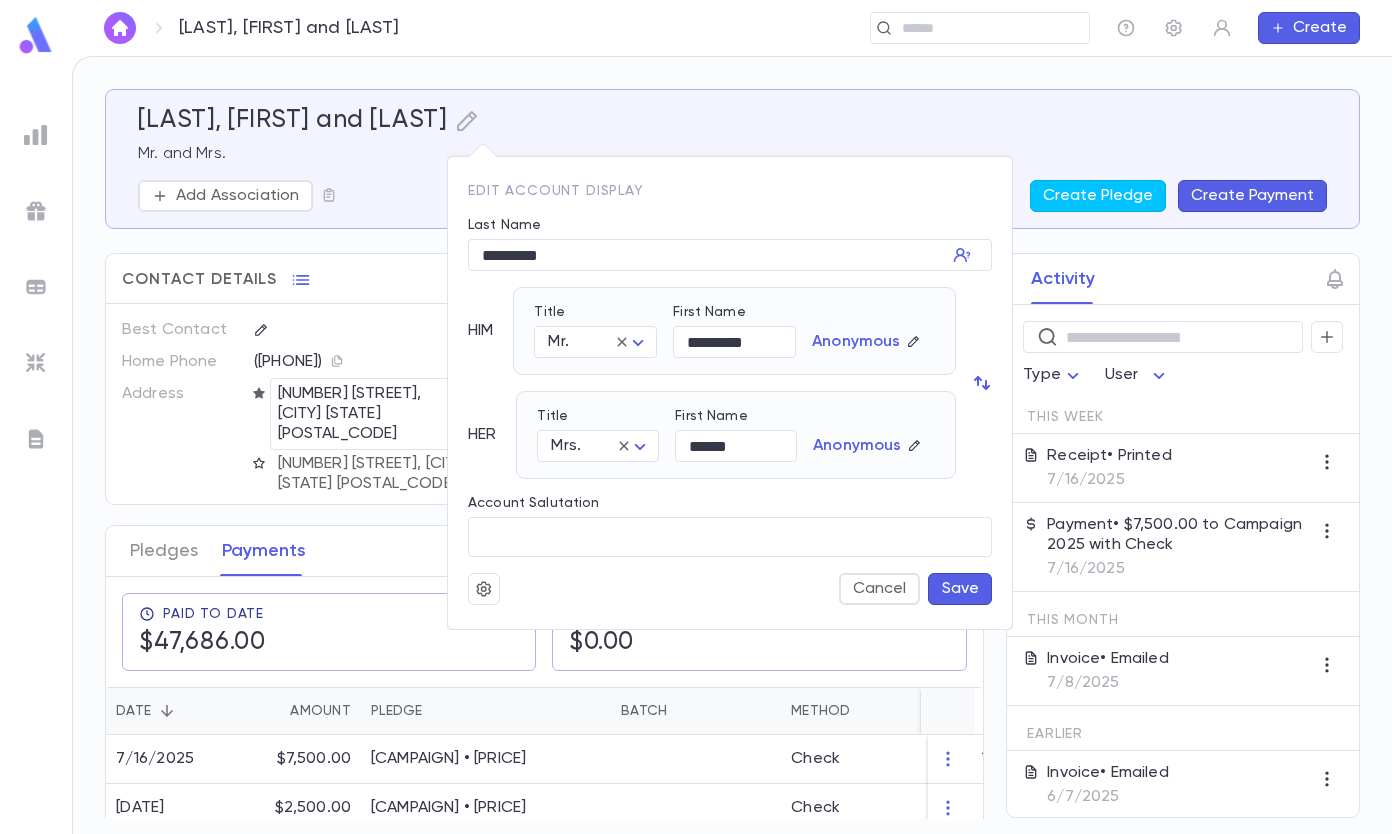 click on "*********" at bounding box center [707, 255] 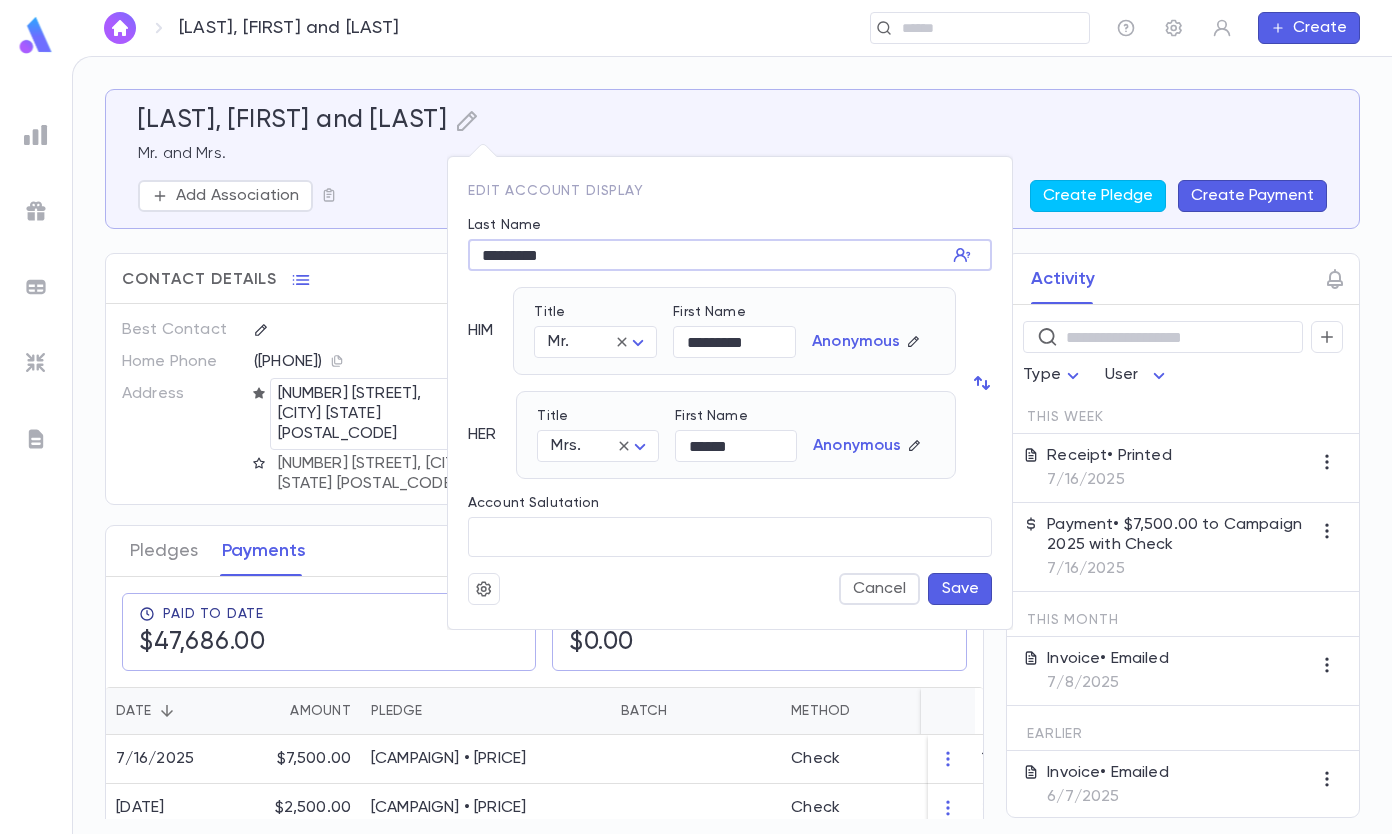 click on "Cancel" at bounding box center (879, 589) 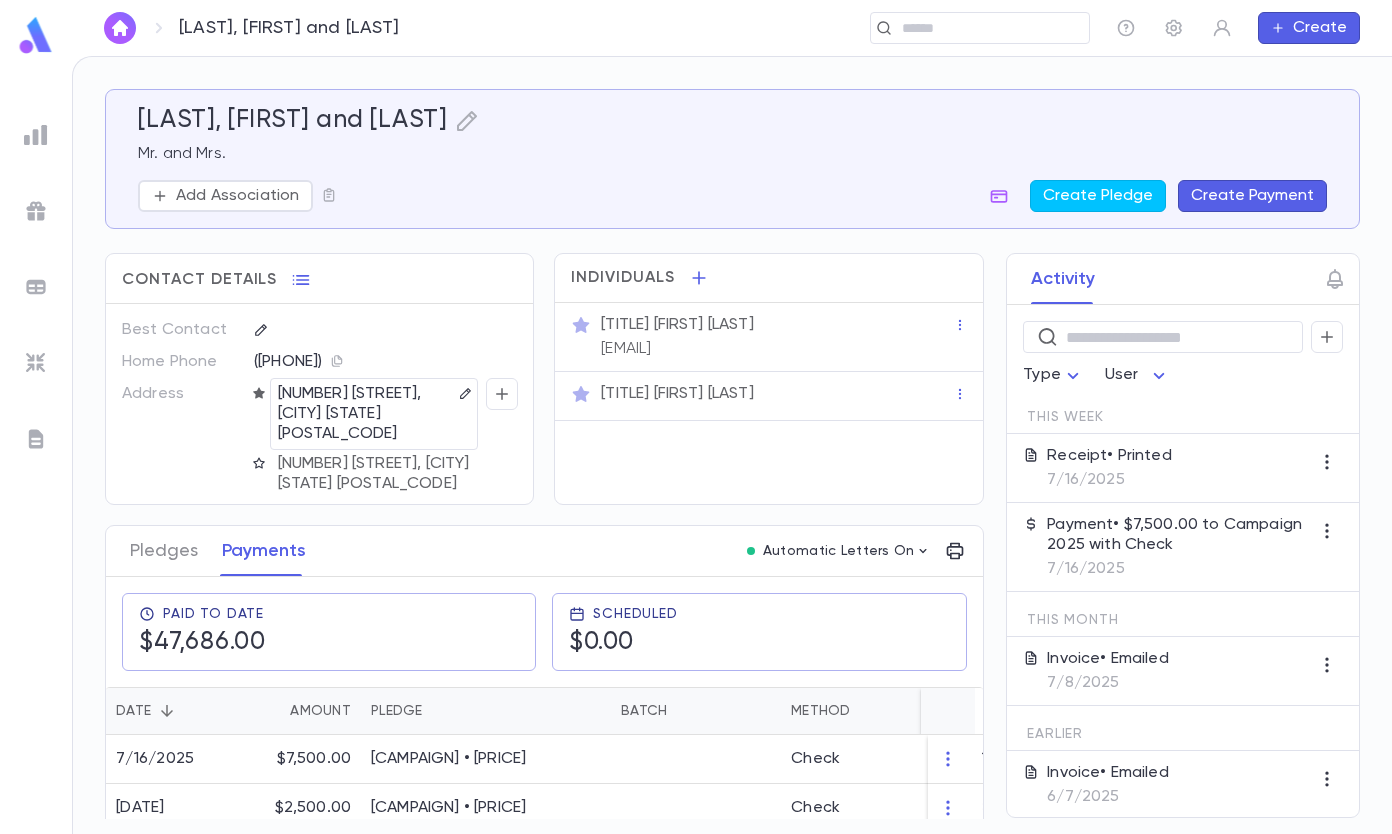 click on "Add Association" at bounding box center (237, 196) 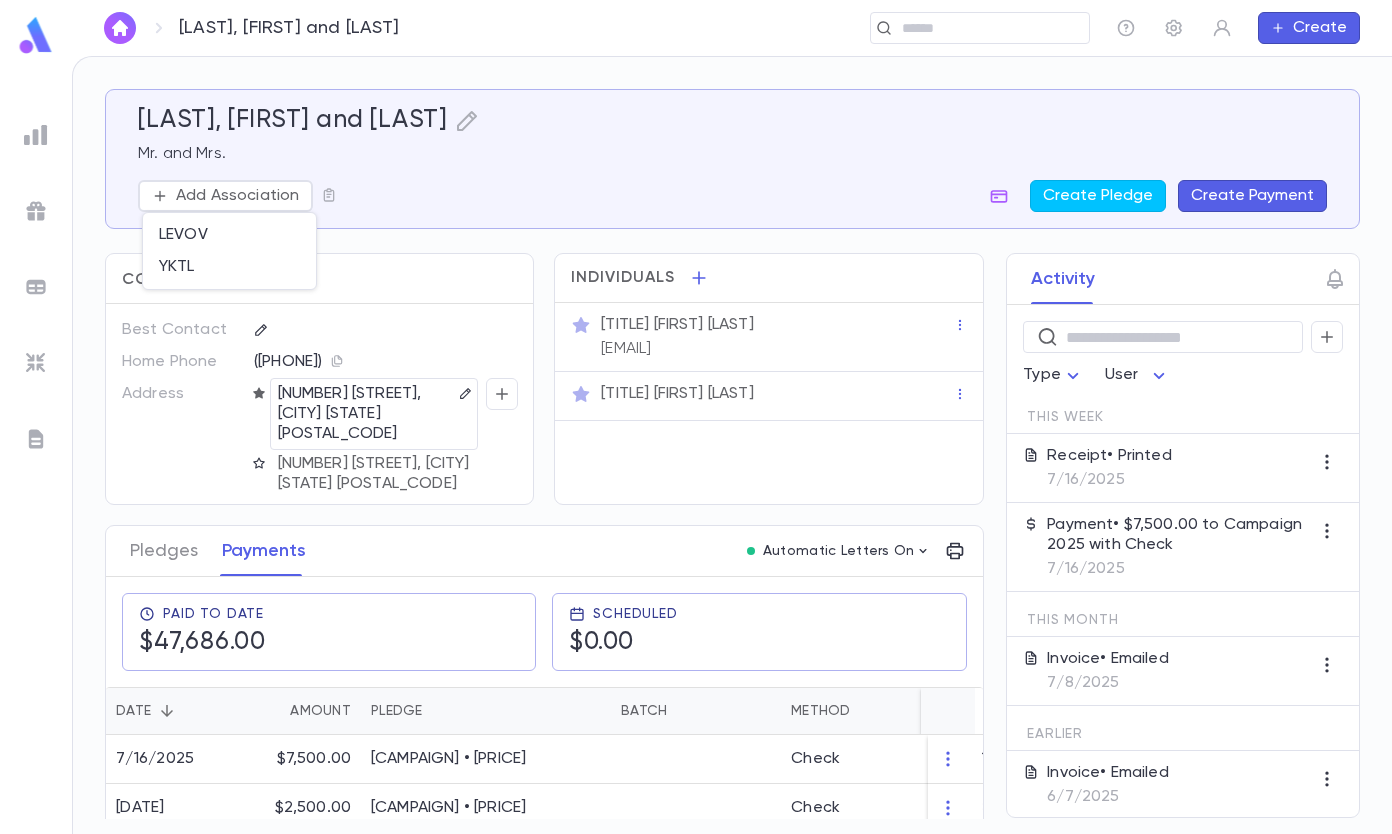 click on "LEVOV" at bounding box center (229, 235) 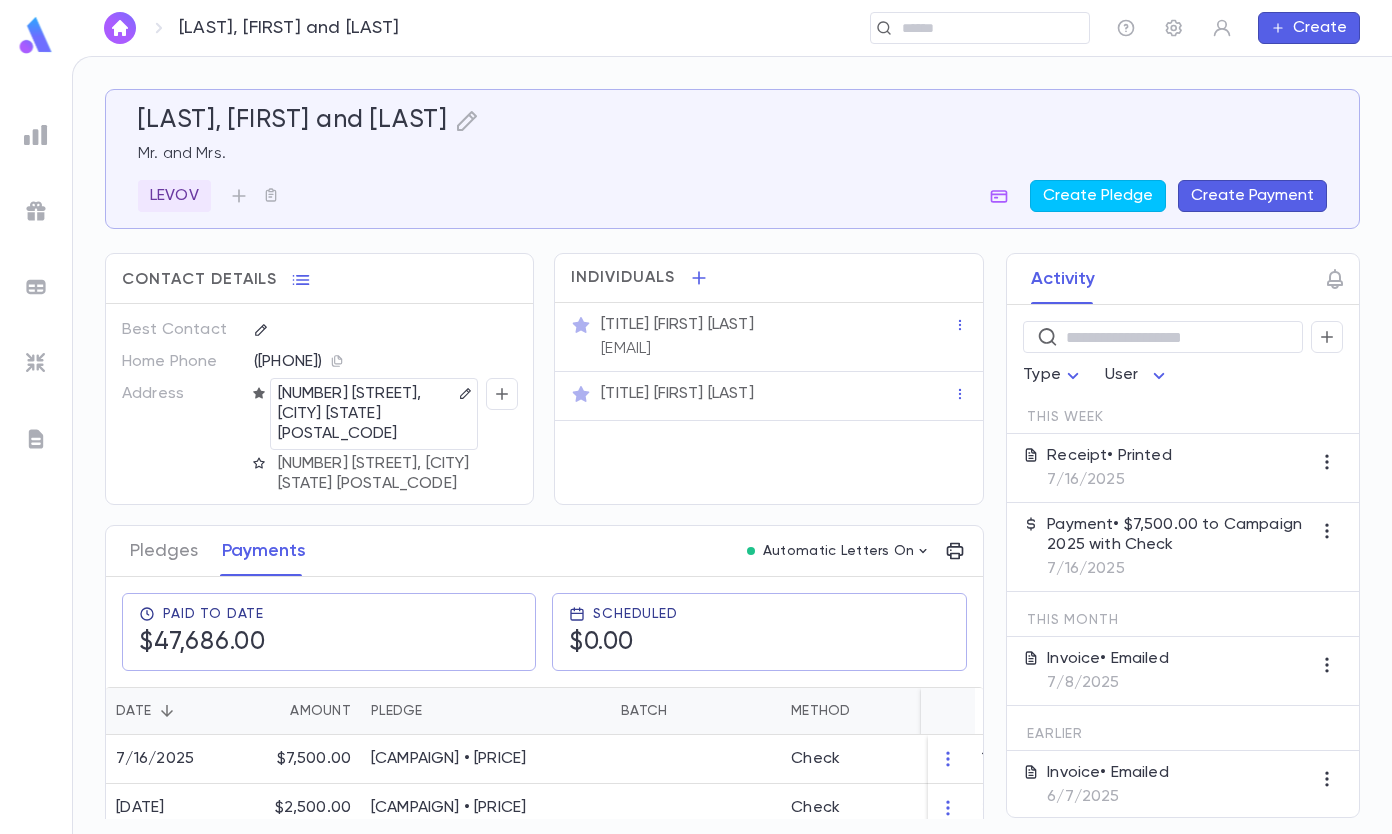 click on "LEVOV" at bounding box center [174, 196] 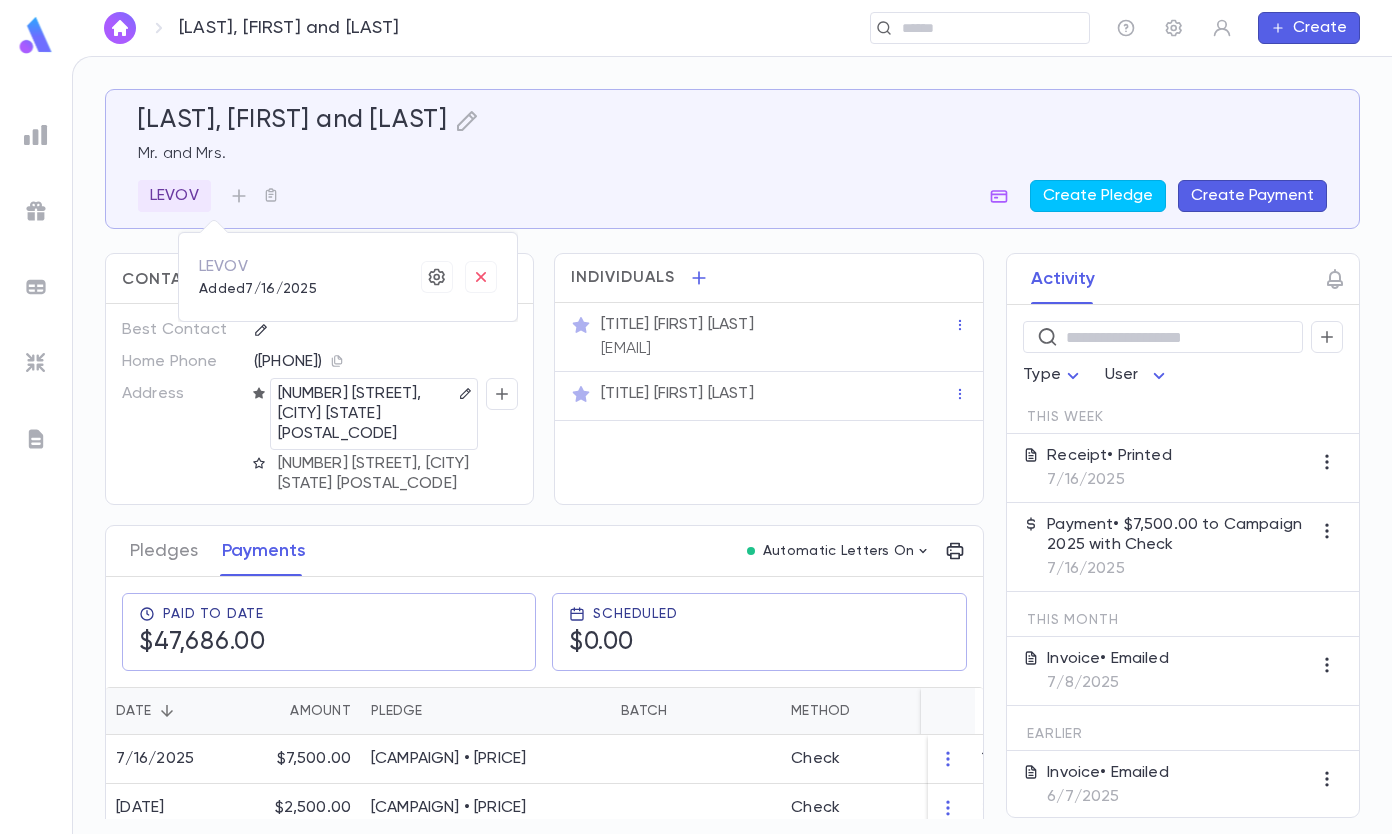 click 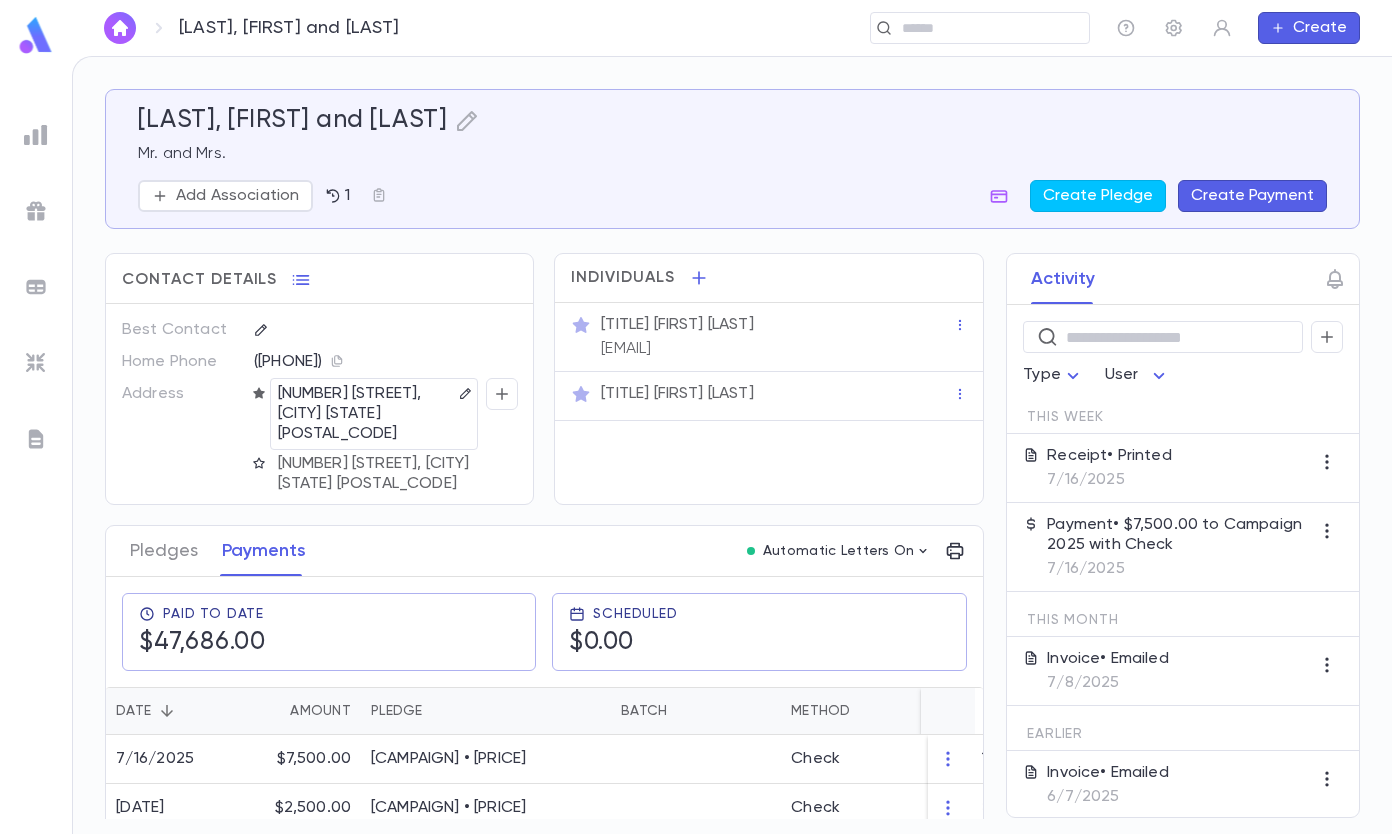click 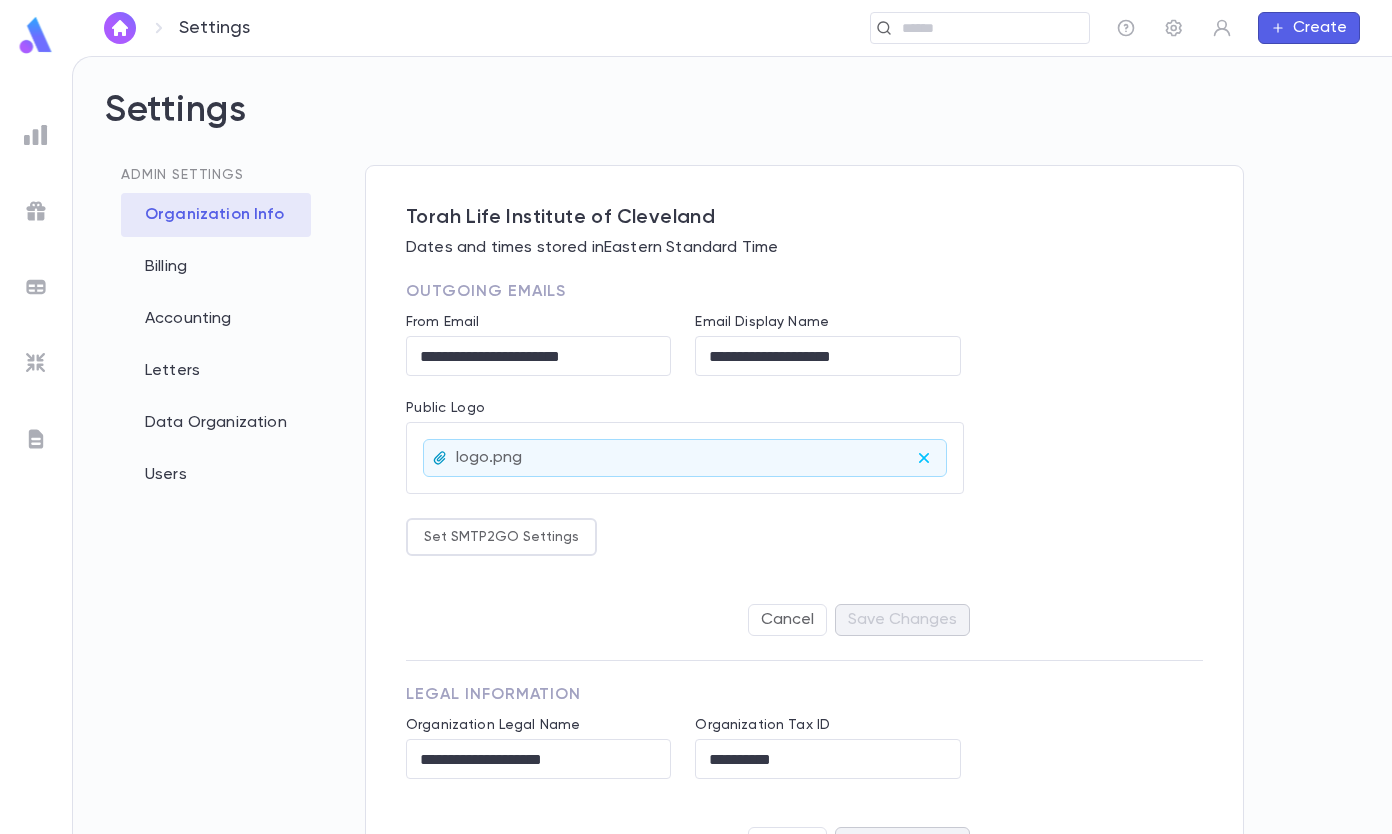 click on "Data Organization" at bounding box center (216, 423) 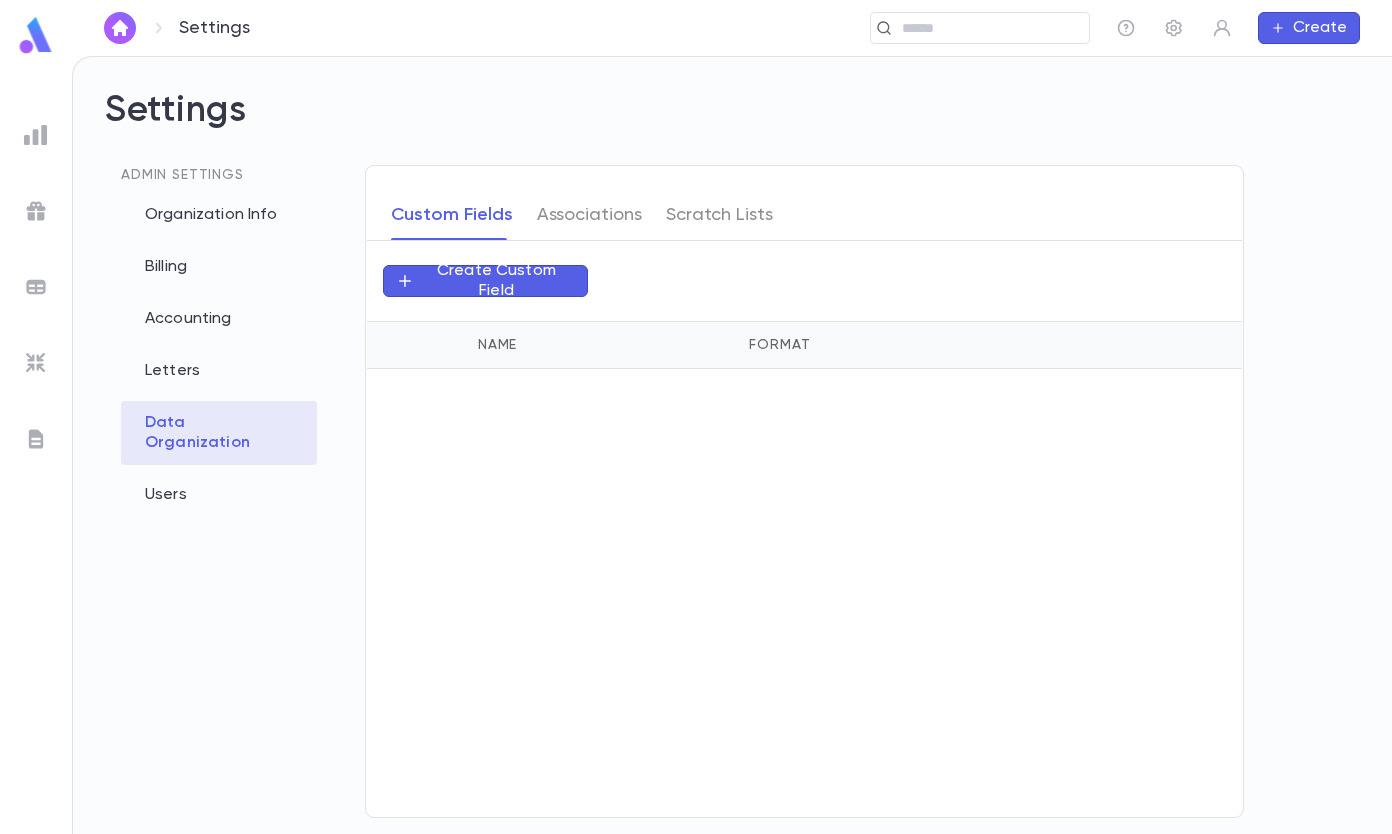 click on "Associations" at bounding box center (589, 215) 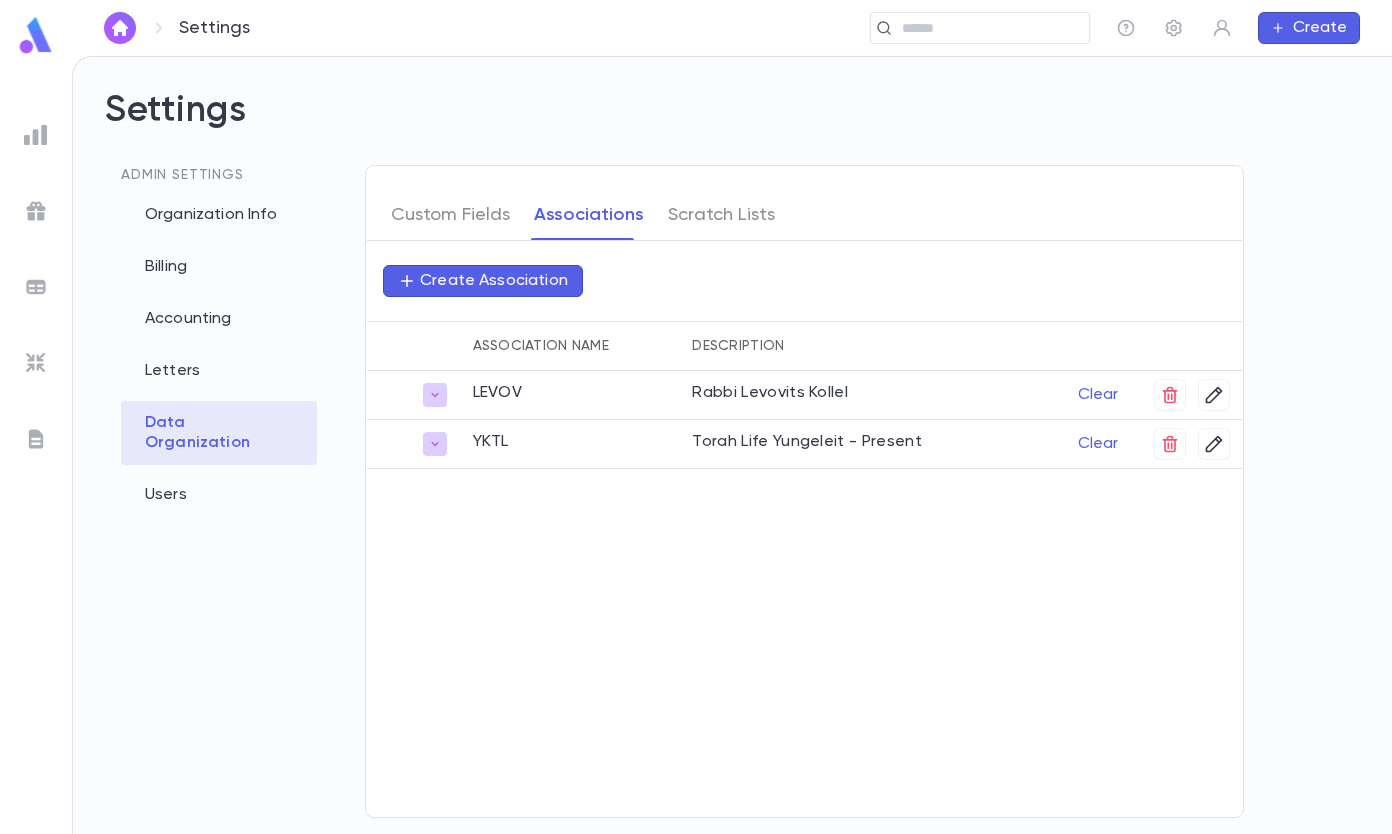 click on "Create Association" at bounding box center (492, 281) 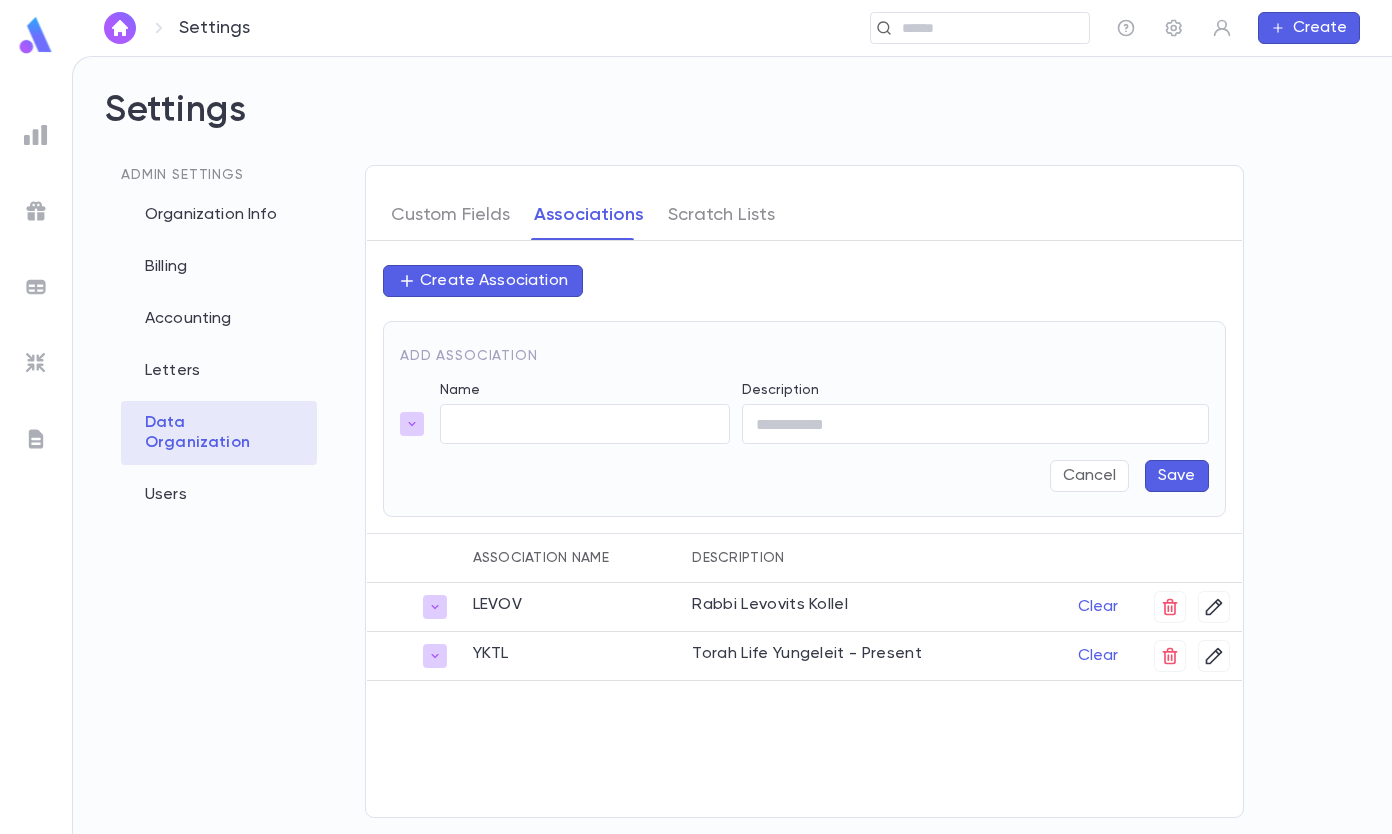 click on "Name" at bounding box center [585, 424] 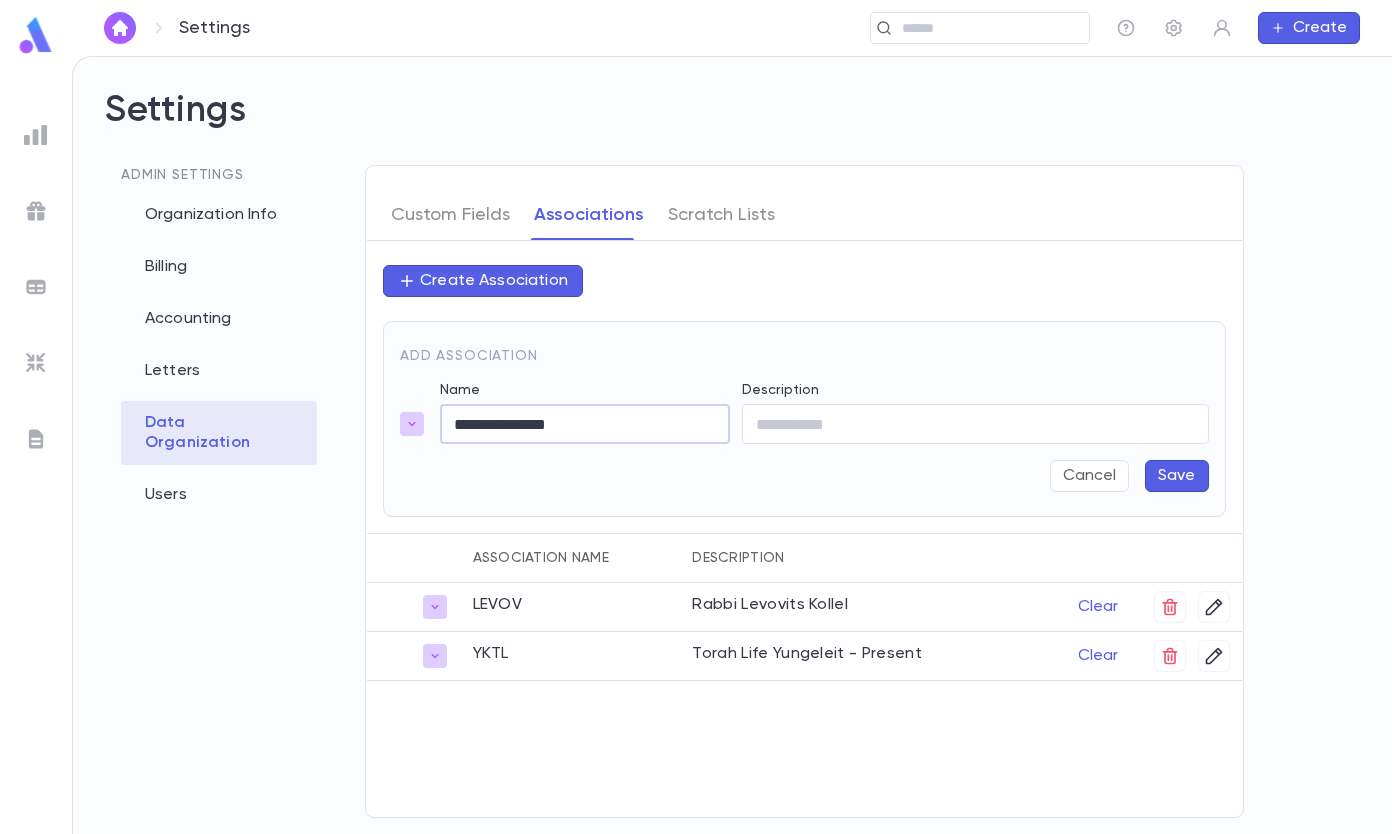 type on "**********" 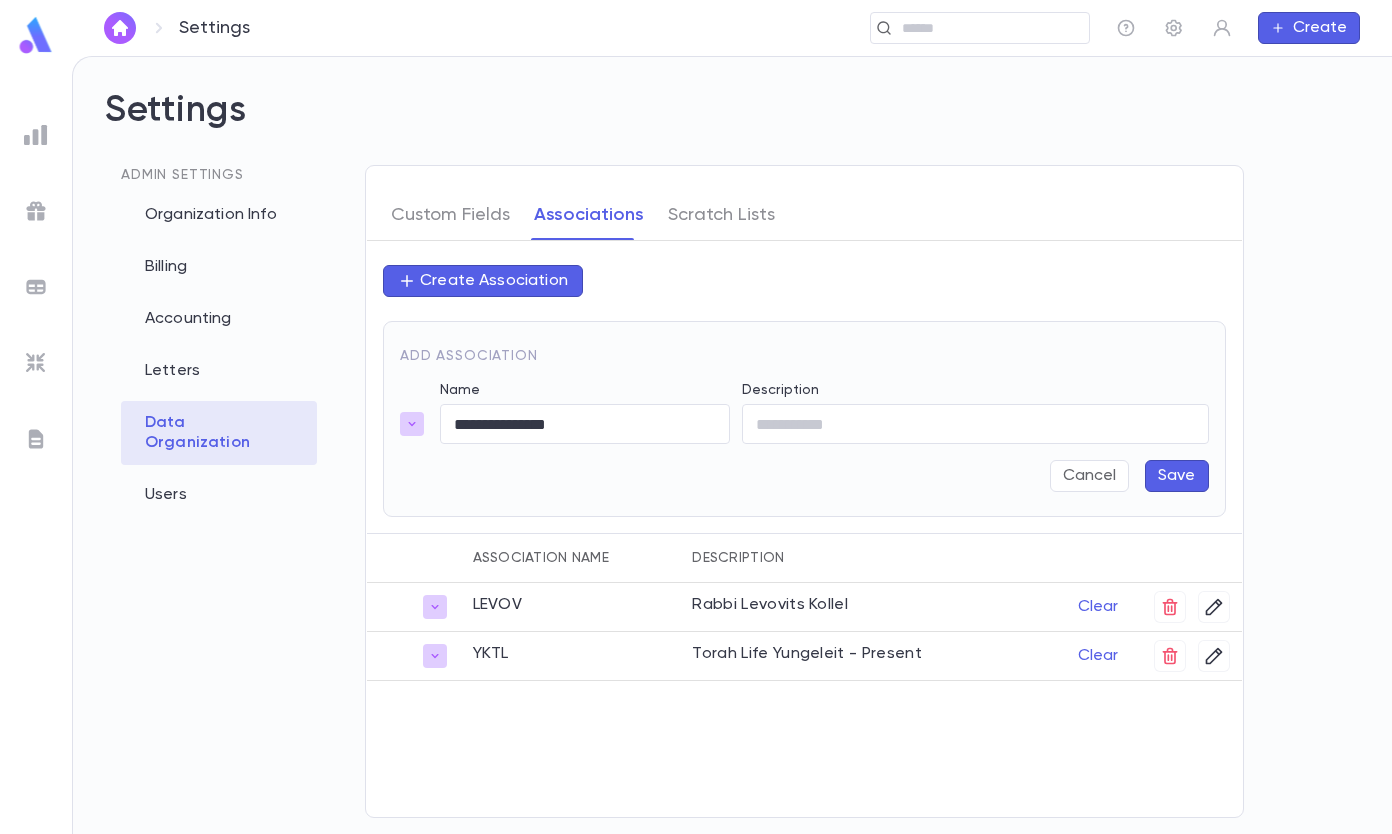 click on "Save" at bounding box center (1177, 476) 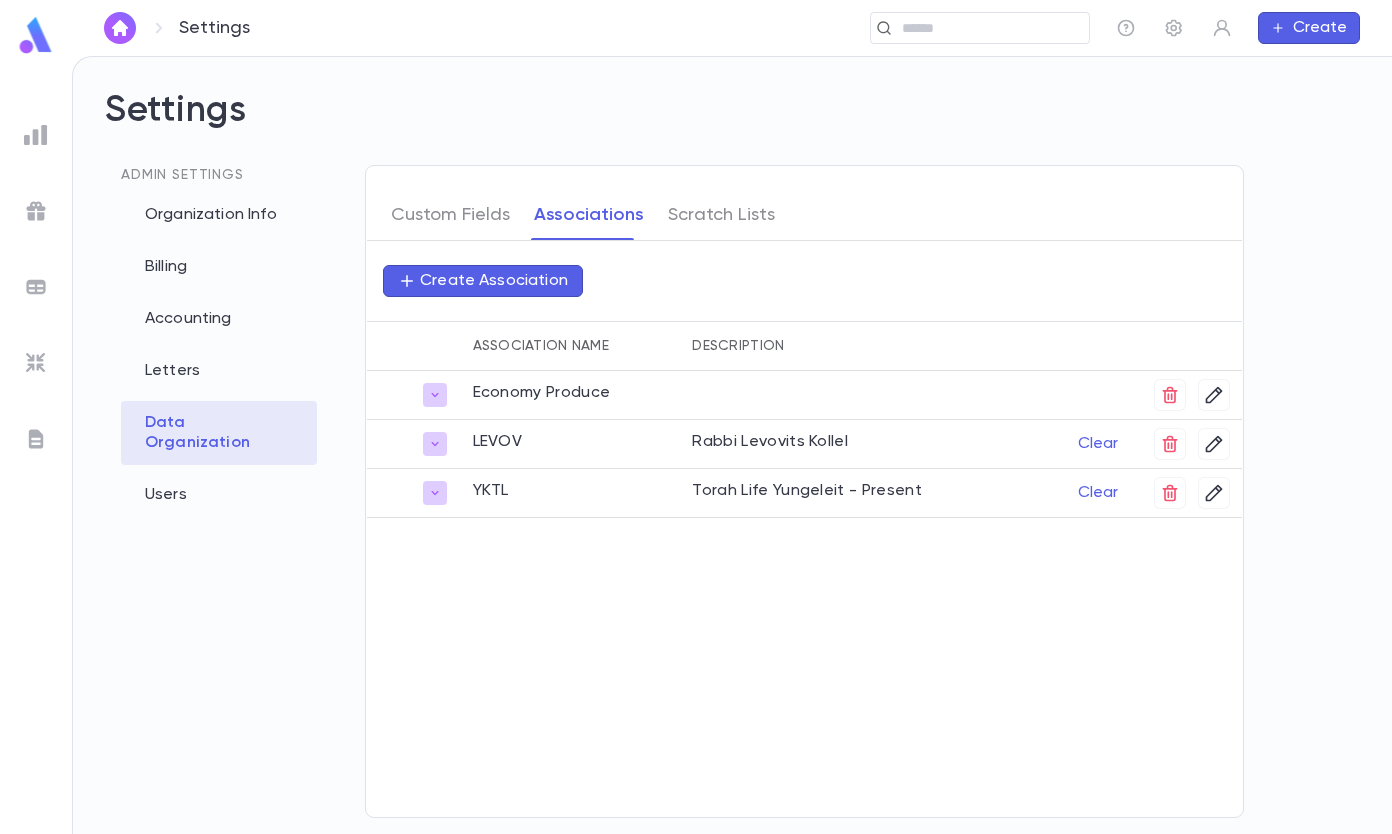 click at bounding box center (973, 28) 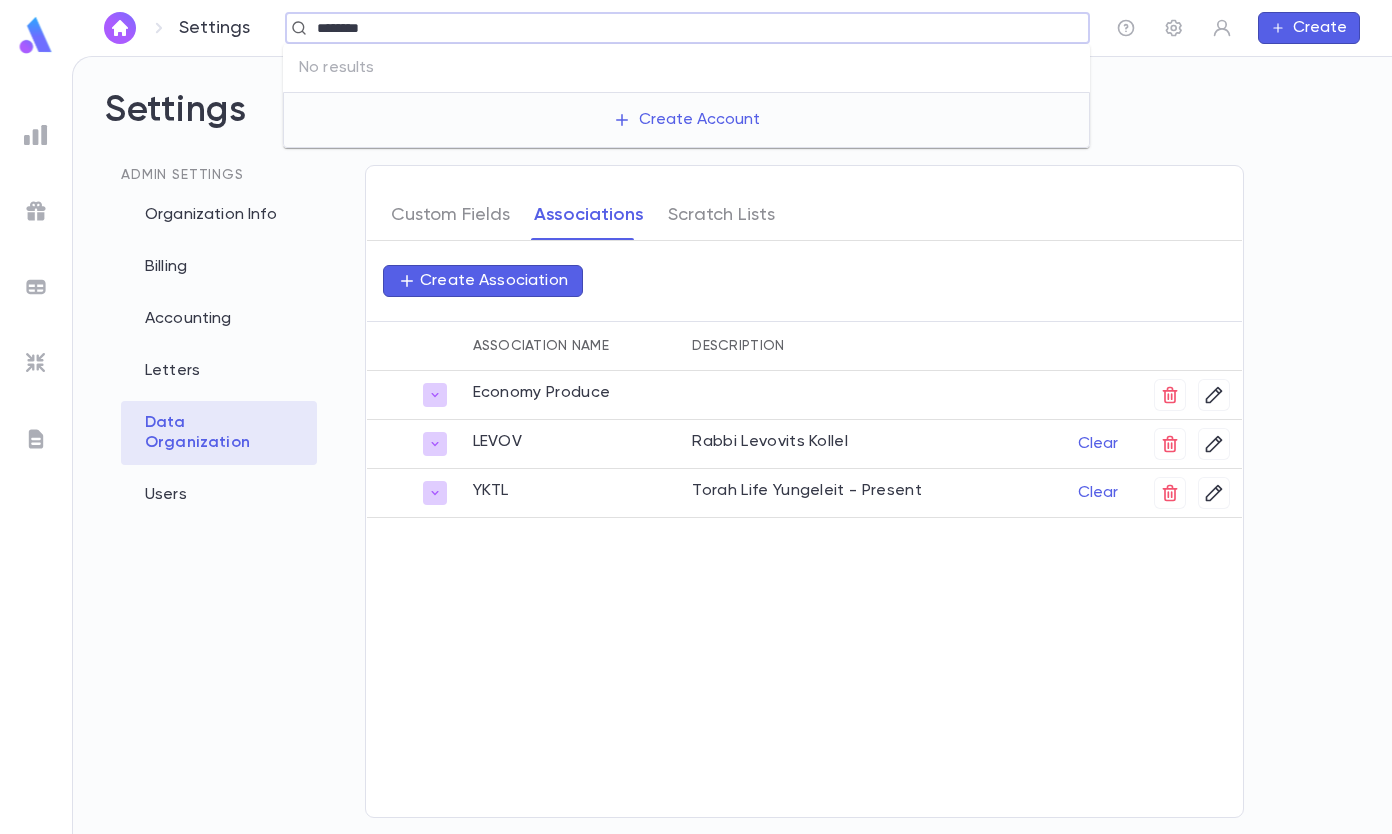 click on "********" at bounding box center (681, 28) 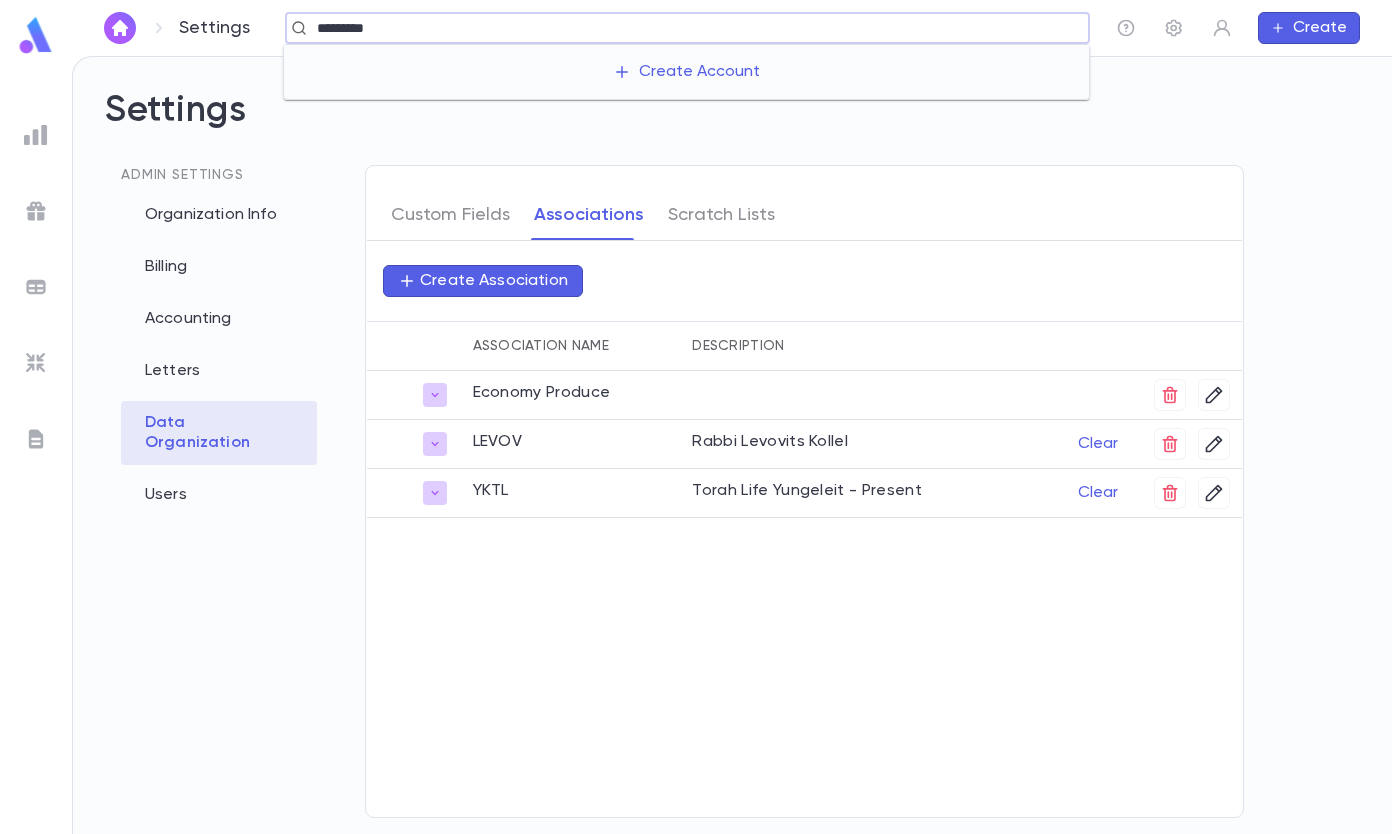 click on "*********" at bounding box center [681, 28] 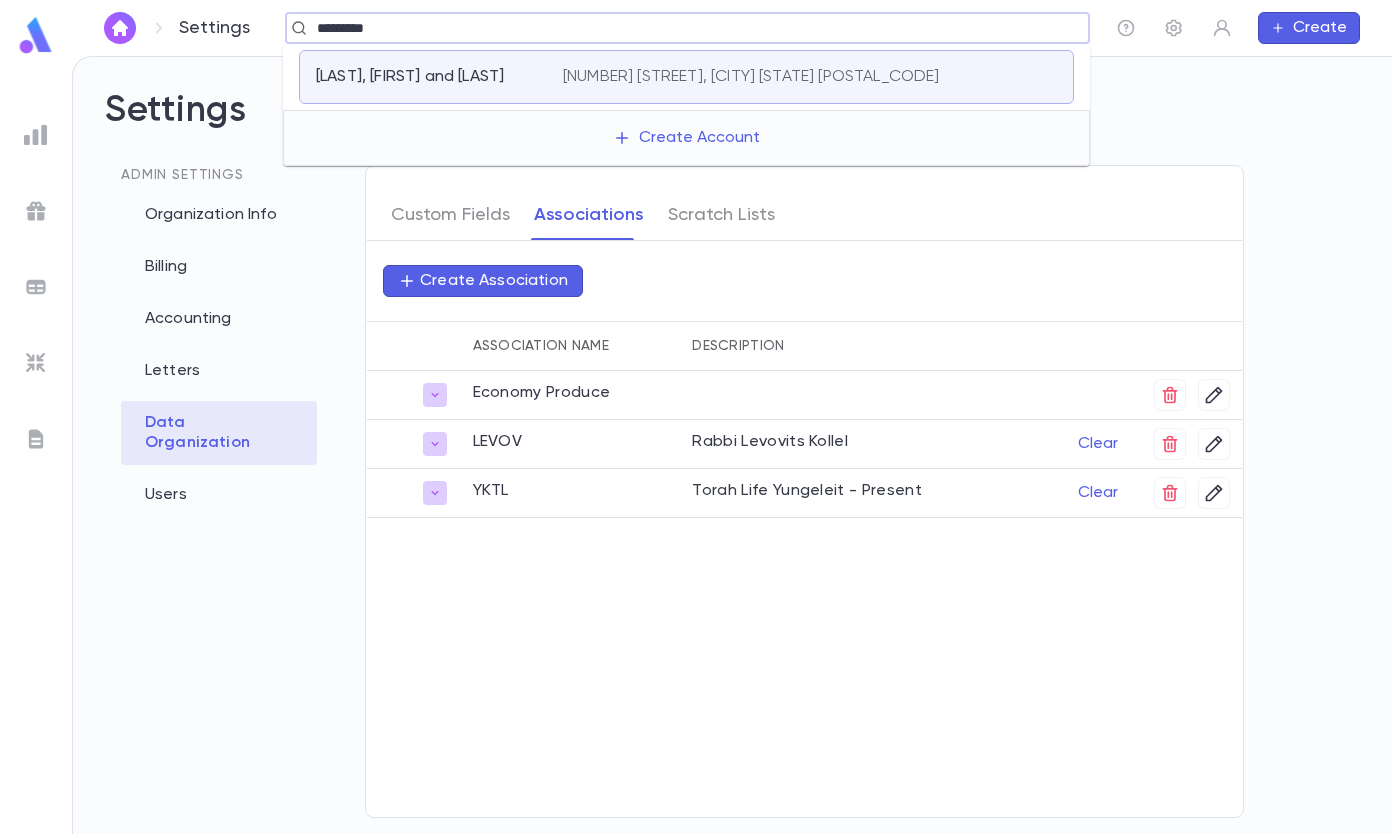 click on "[LAST], [FIRST] and [LAST] [NUMBER] [STREET], [CITY] [STATE] [POSTAL_CODE]" at bounding box center (686, 77) 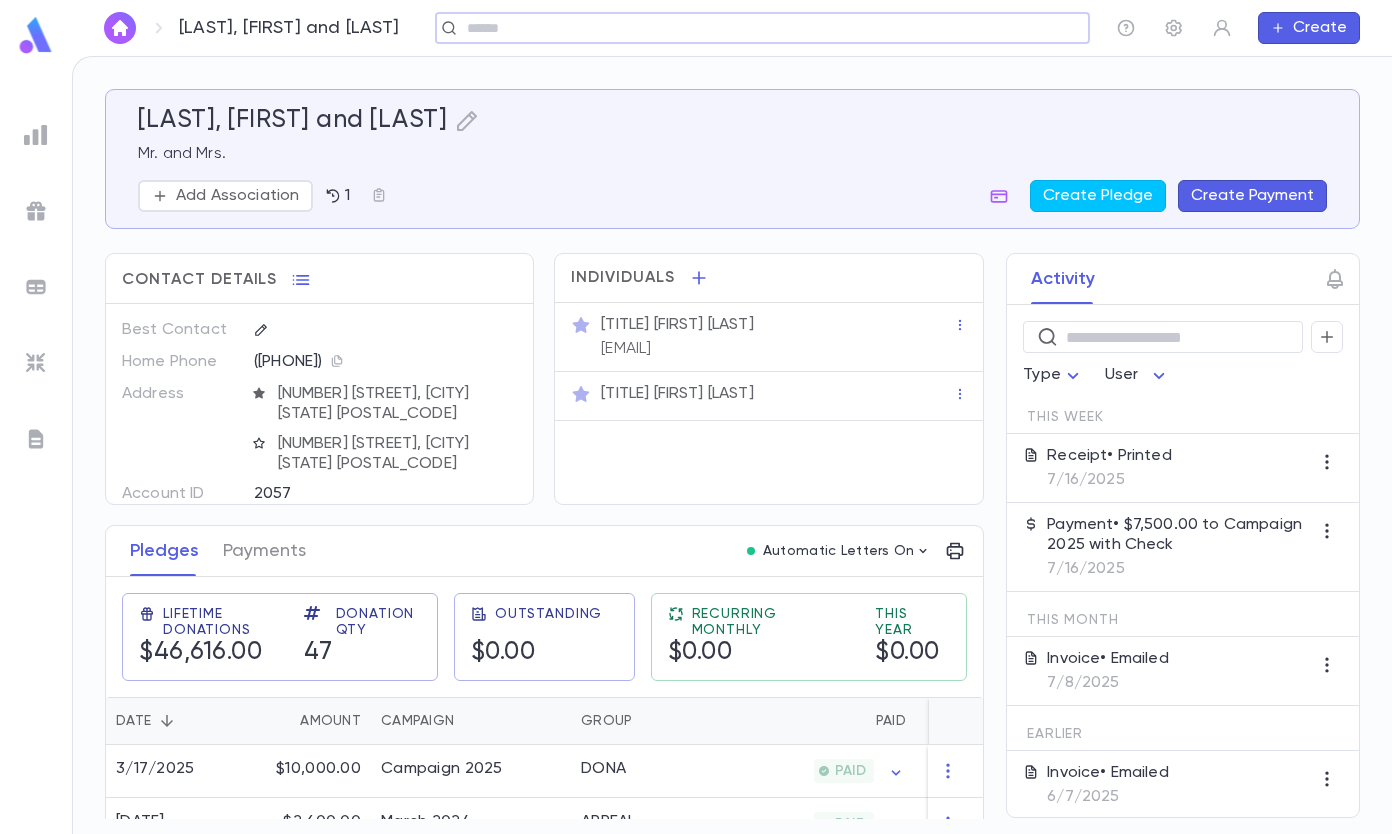 click on "Add Association" at bounding box center [237, 196] 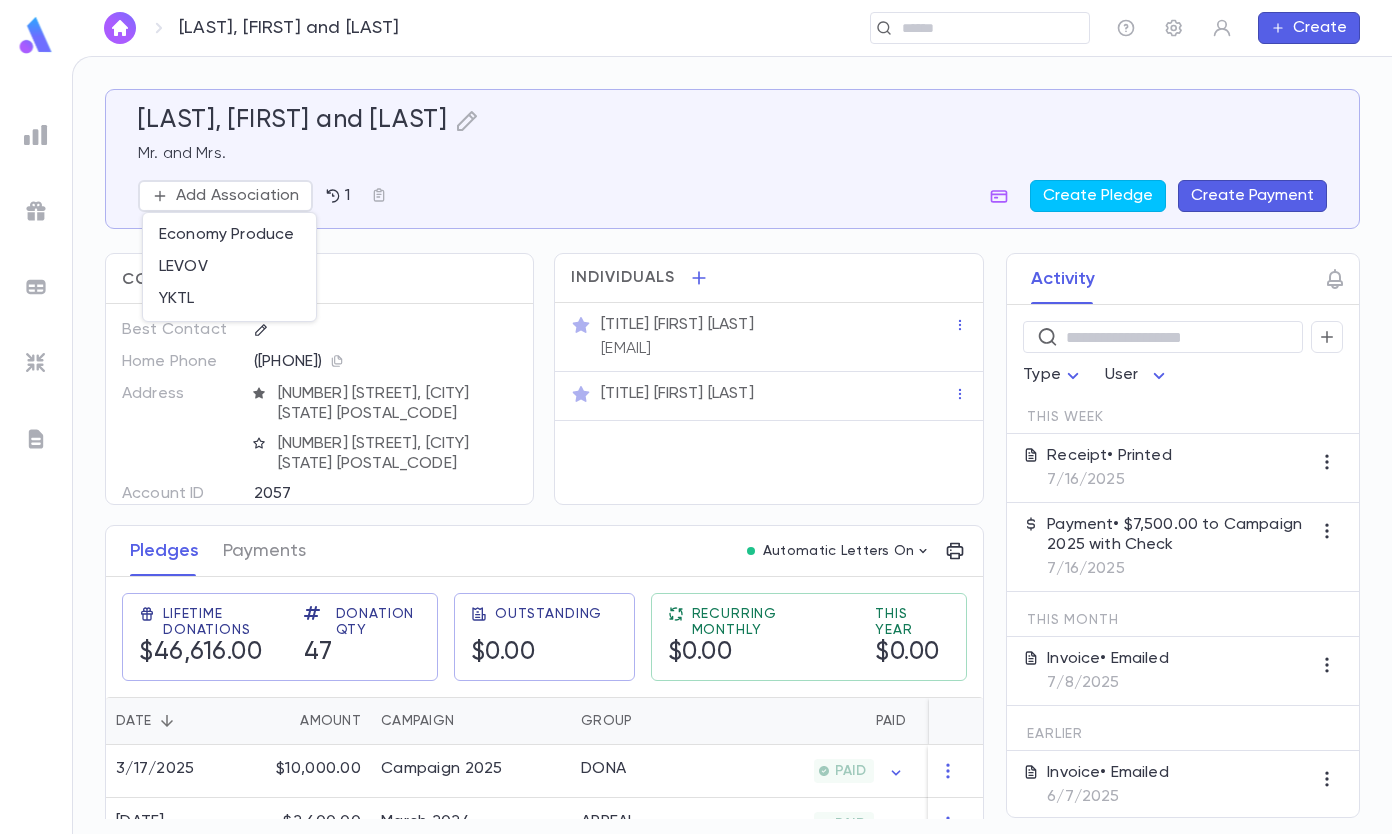 click on "Economy Produce" at bounding box center (229, 235) 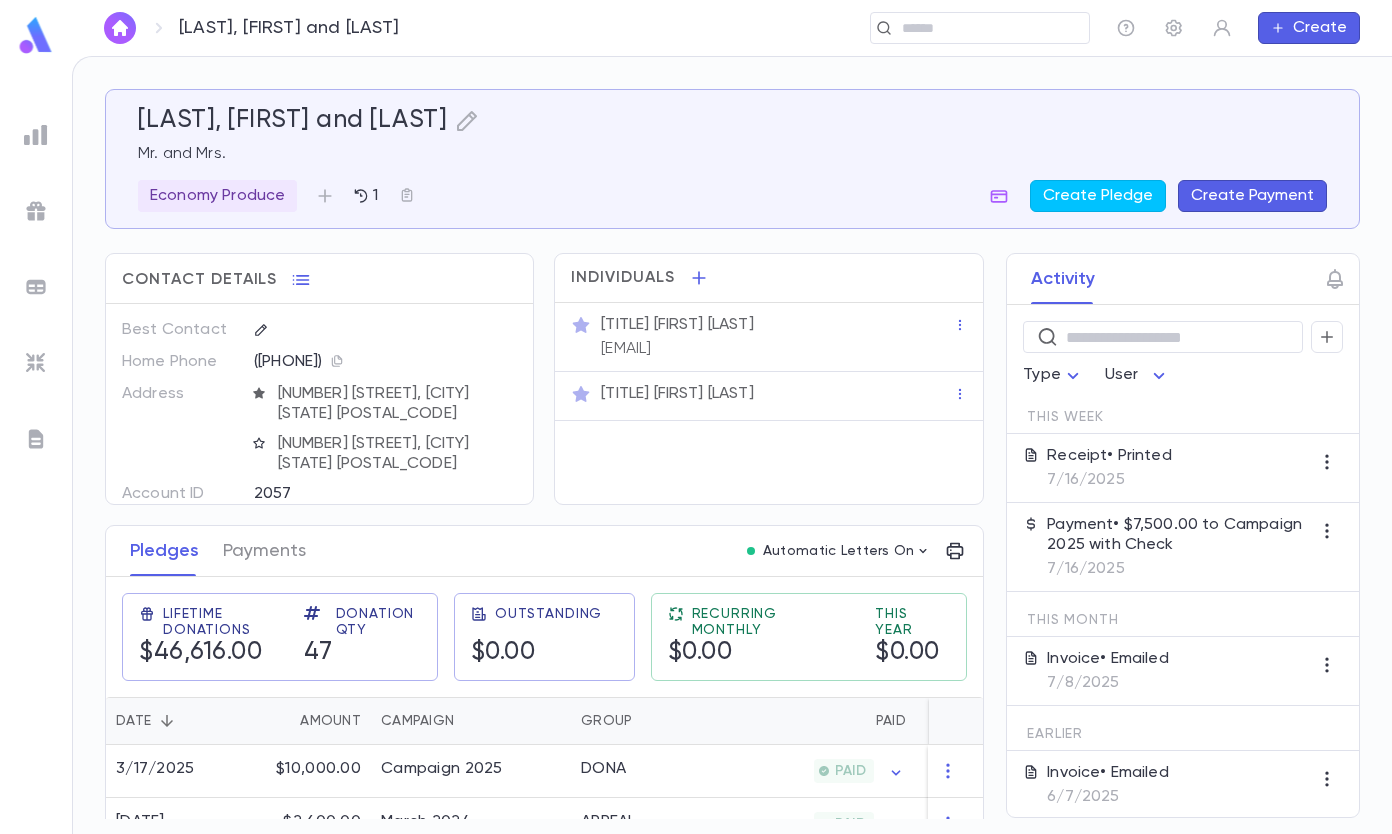 click on "Payments" at bounding box center (264, 551) 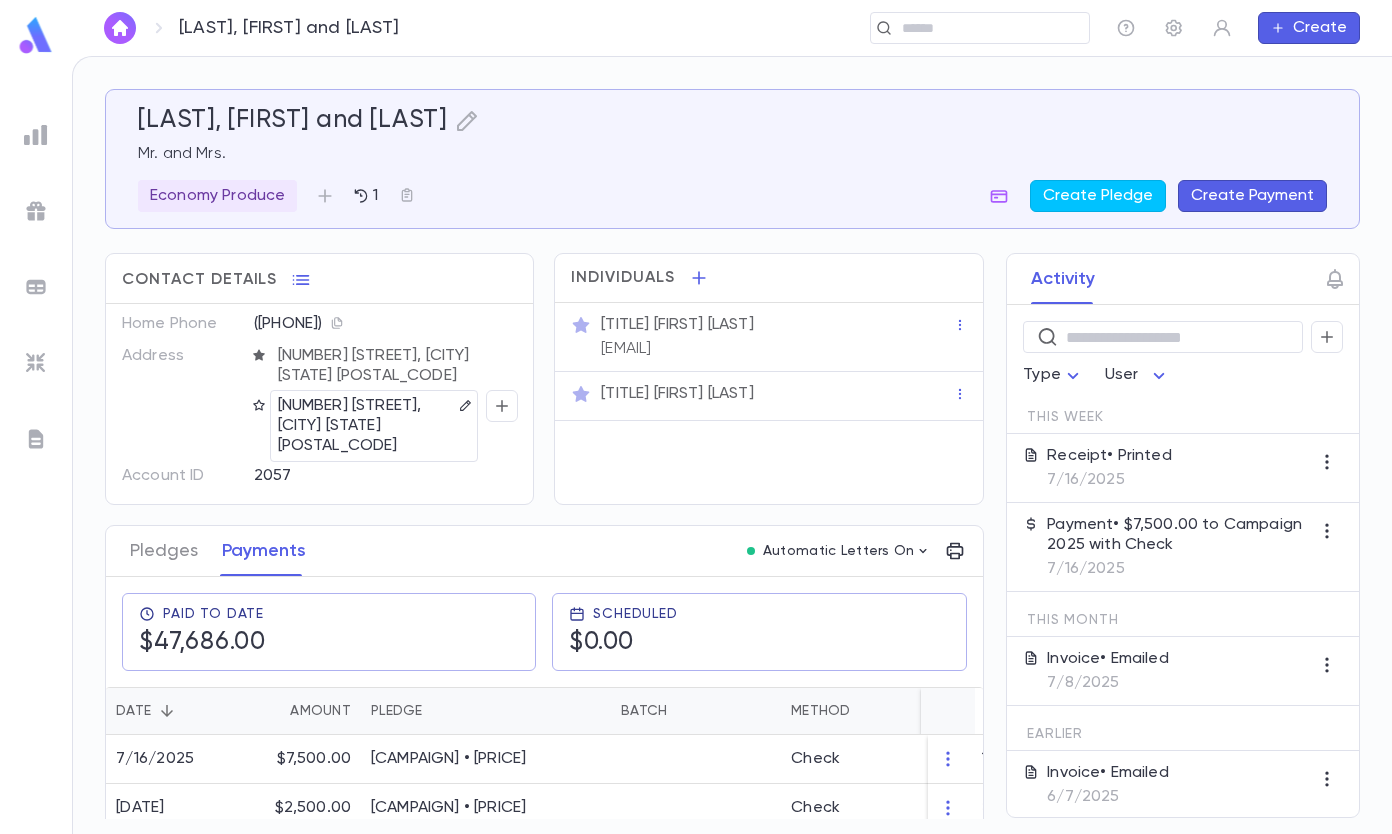 scroll, scrollTop: 55, scrollLeft: 0, axis: vertical 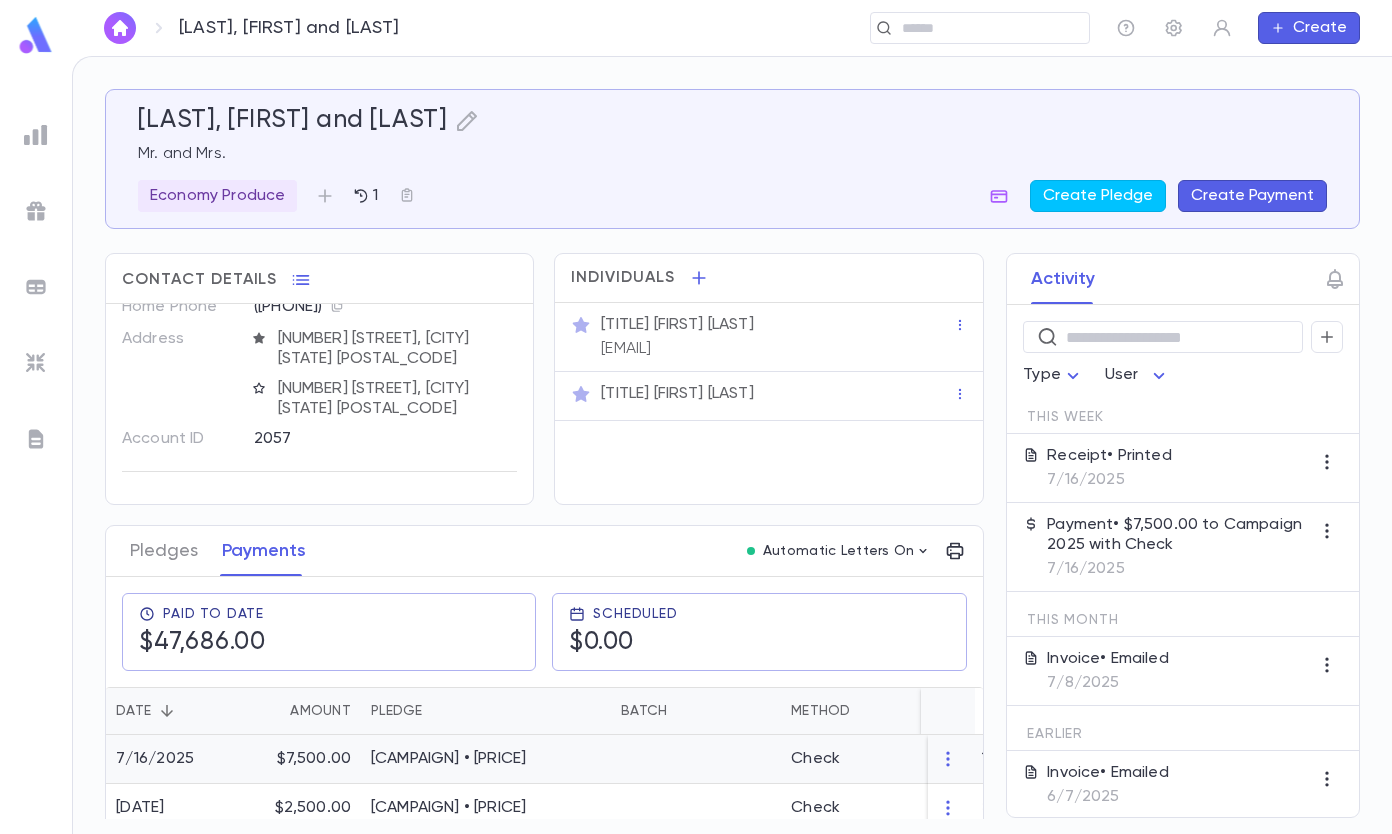 click on "[CAMPAIGN] • [PRICE]" at bounding box center [486, 759] 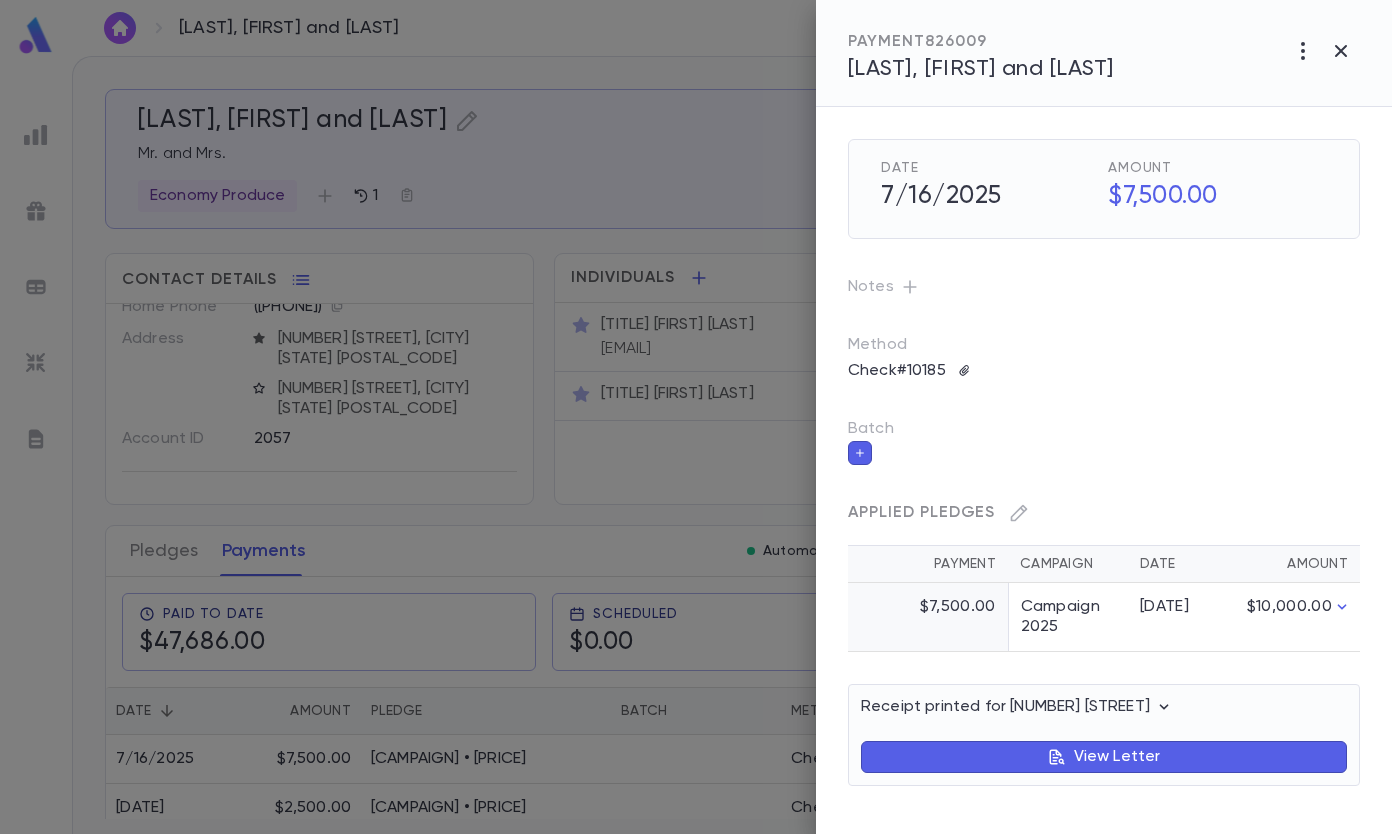 click 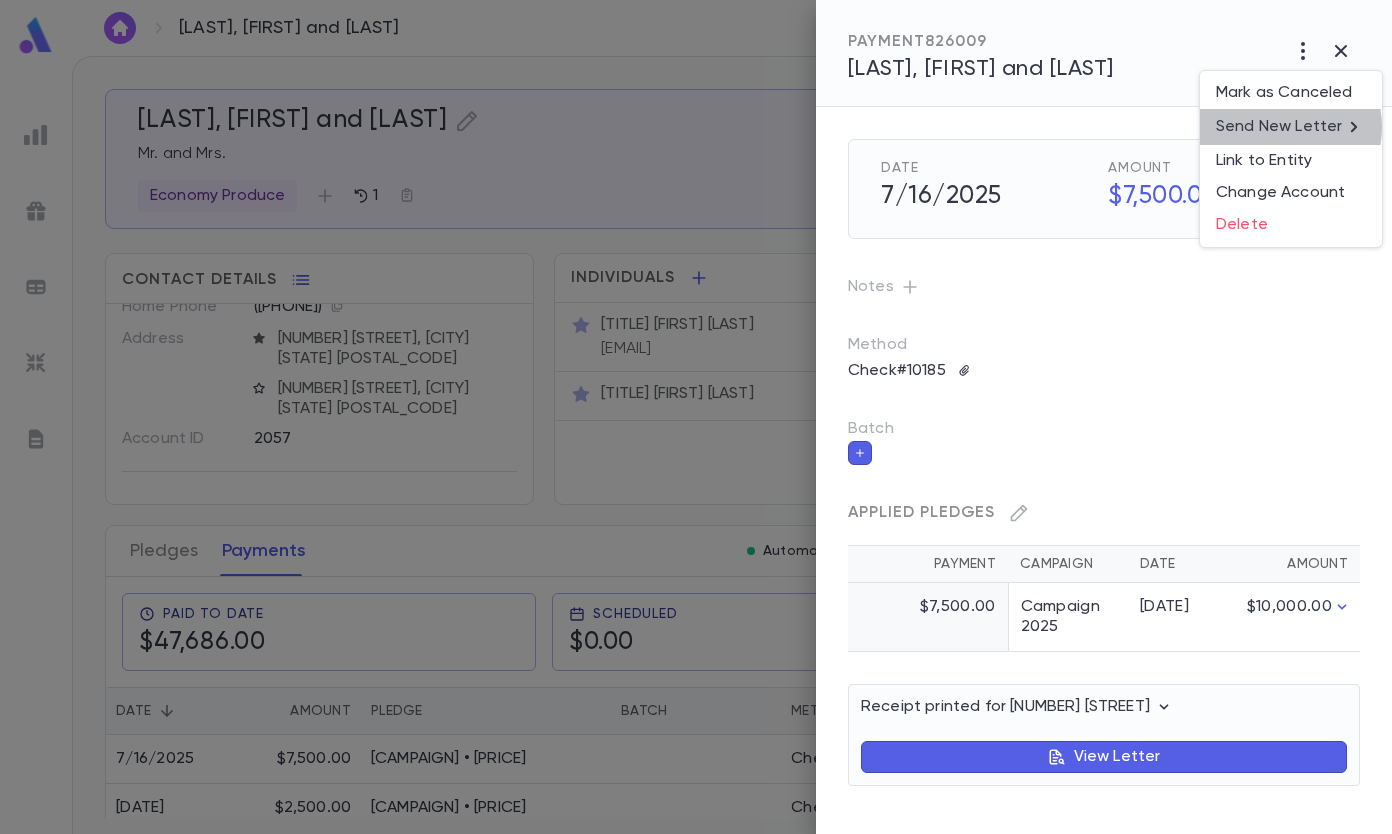 click on "Send   New Letter" at bounding box center (1279, 127) 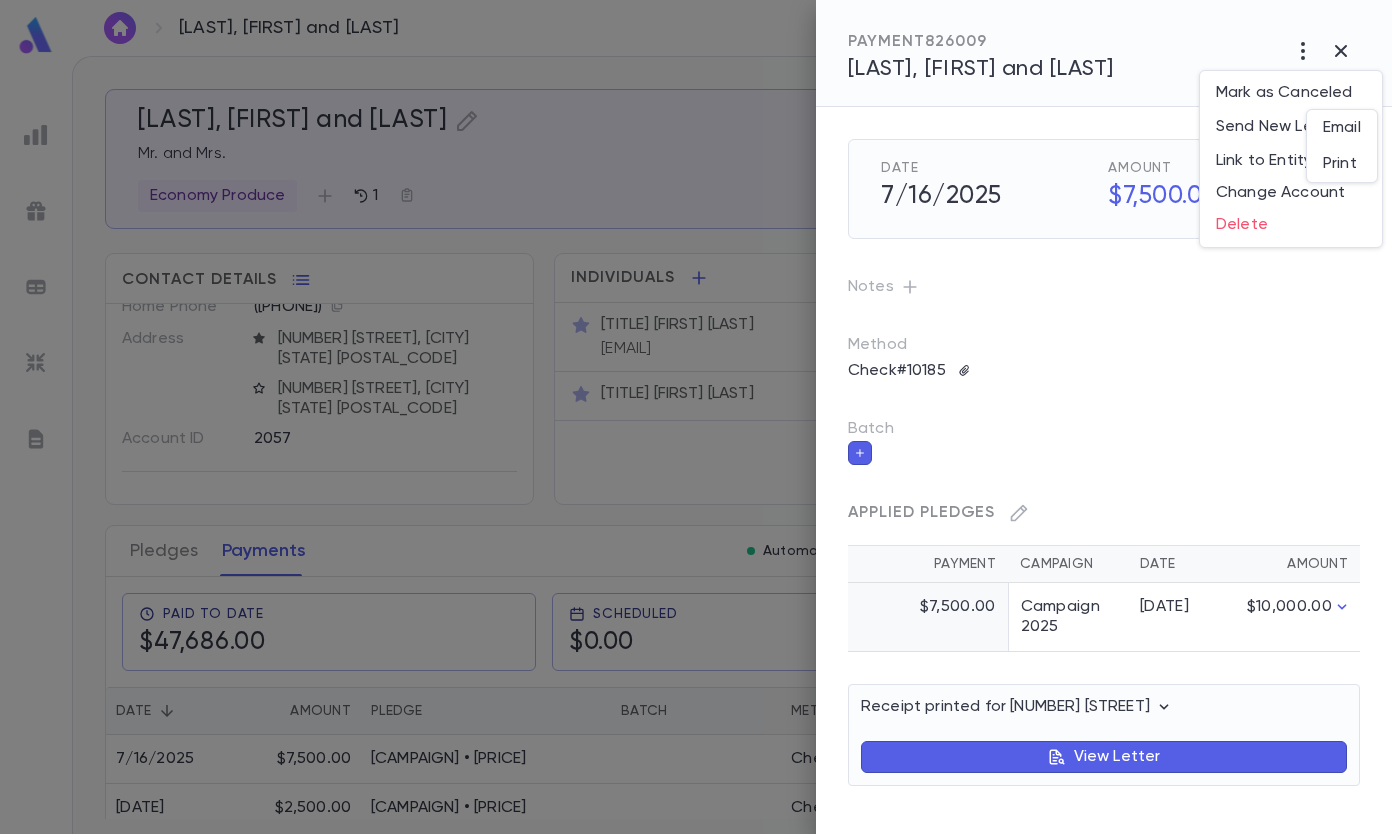 click on "Print" at bounding box center (1342, 164) 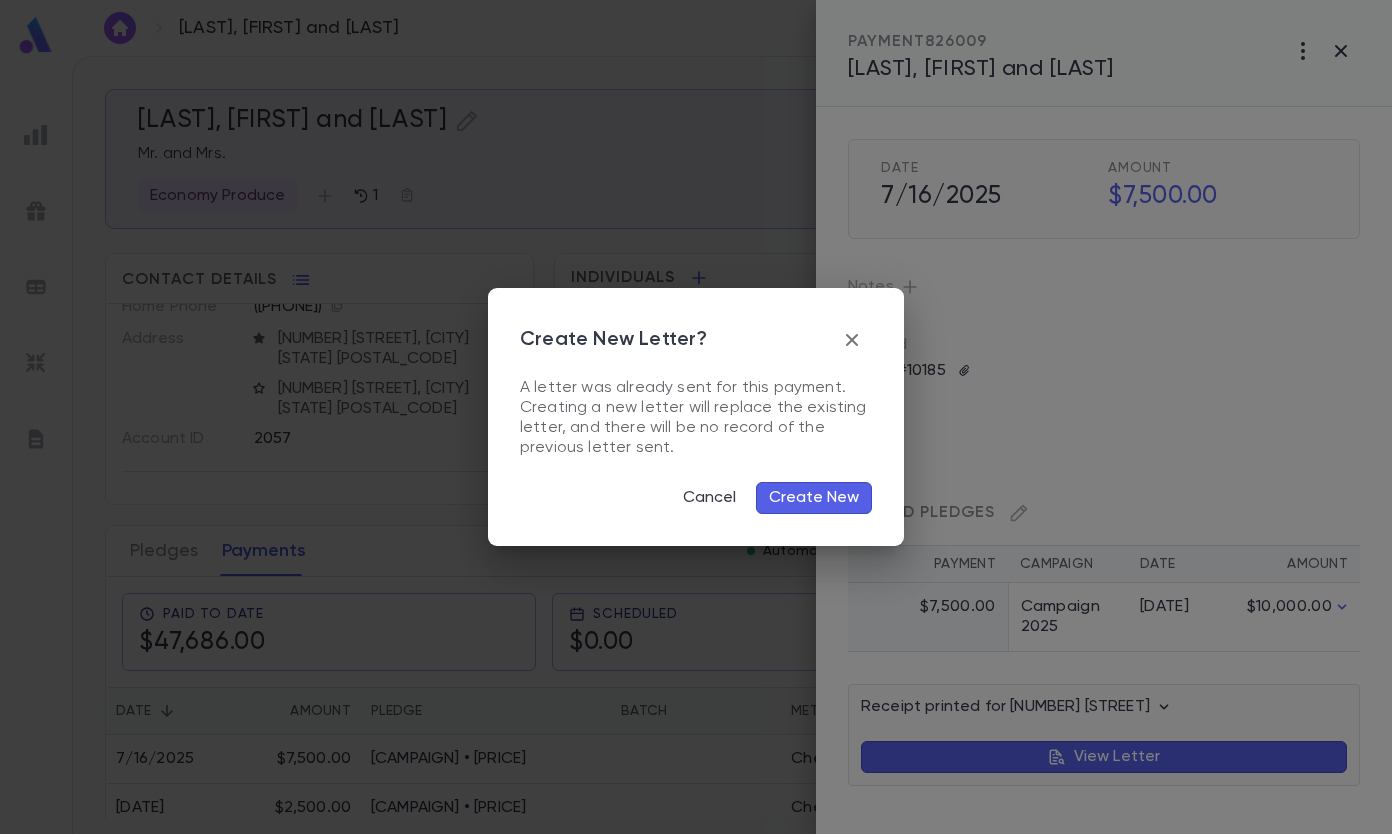 click on "Create New" at bounding box center [814, 498] 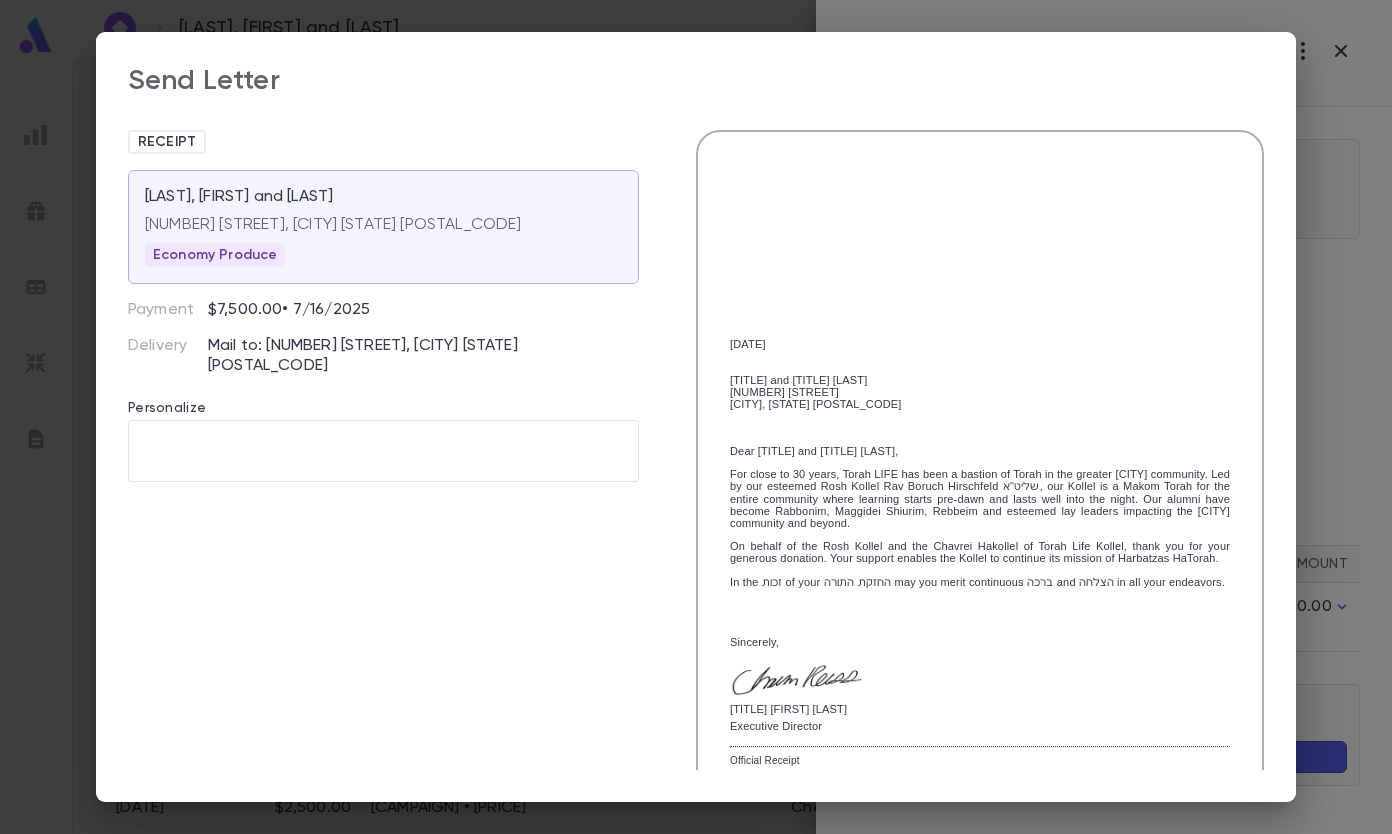 click at bounding box center [980, 212] 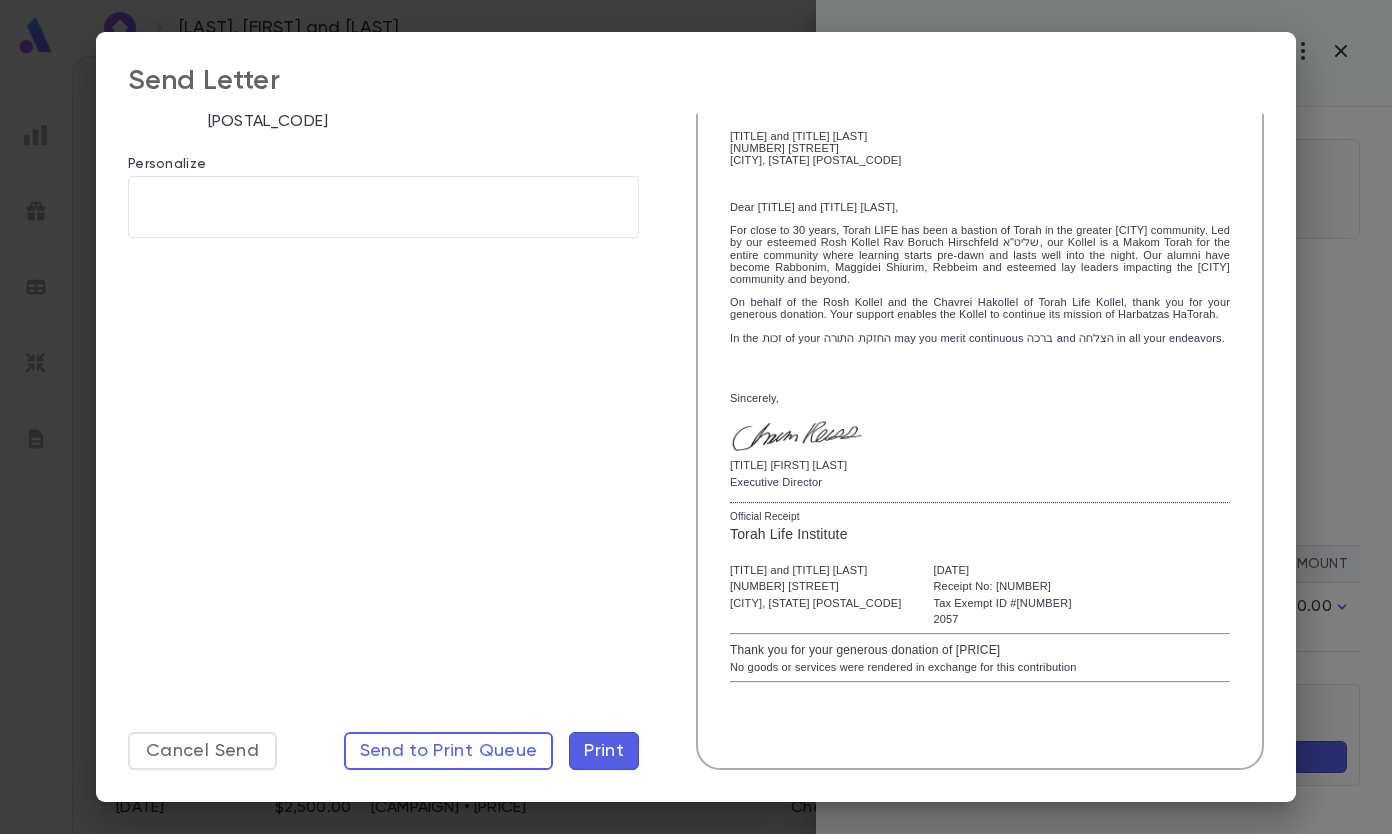 click on "Cancel Send" at bounding box center (202, 751) 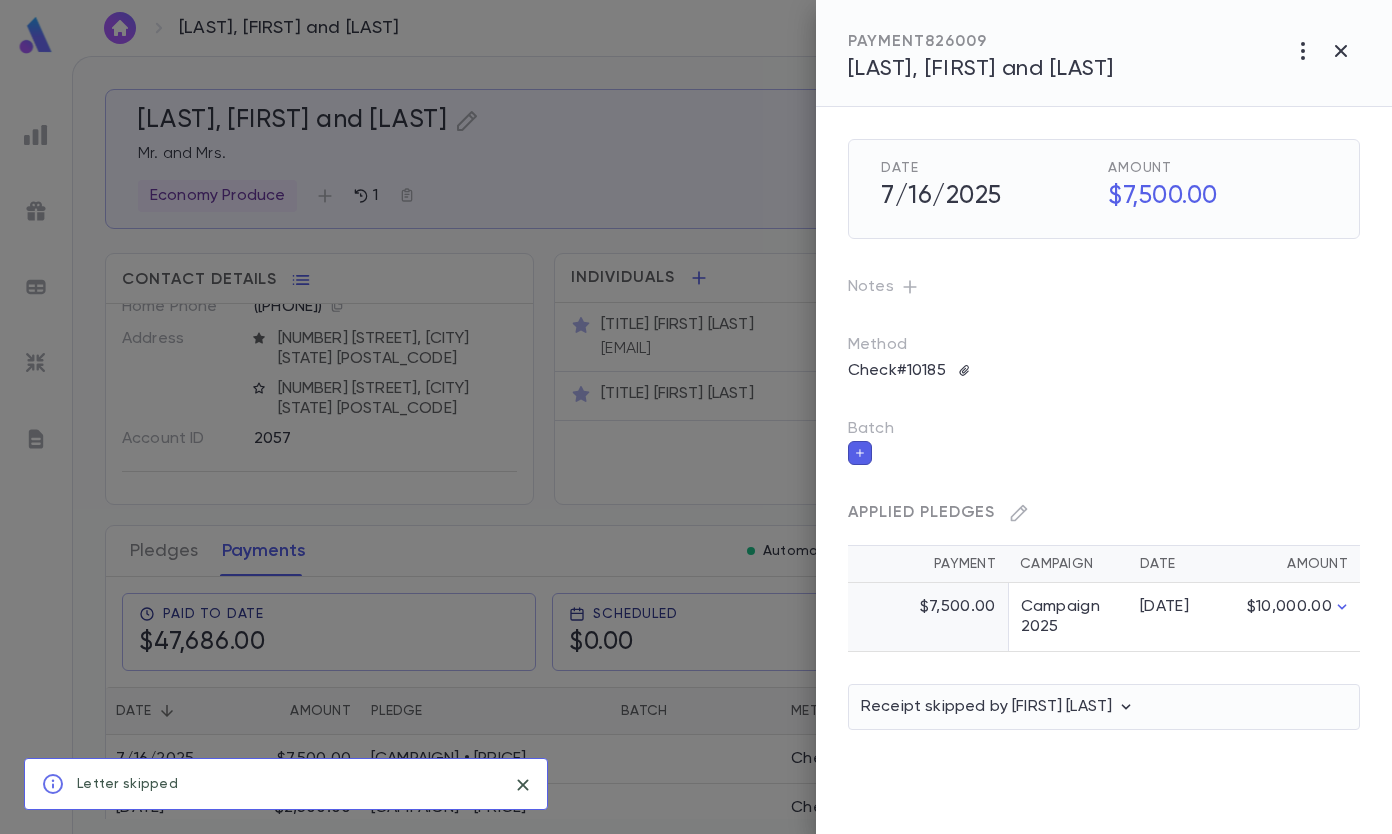 click 